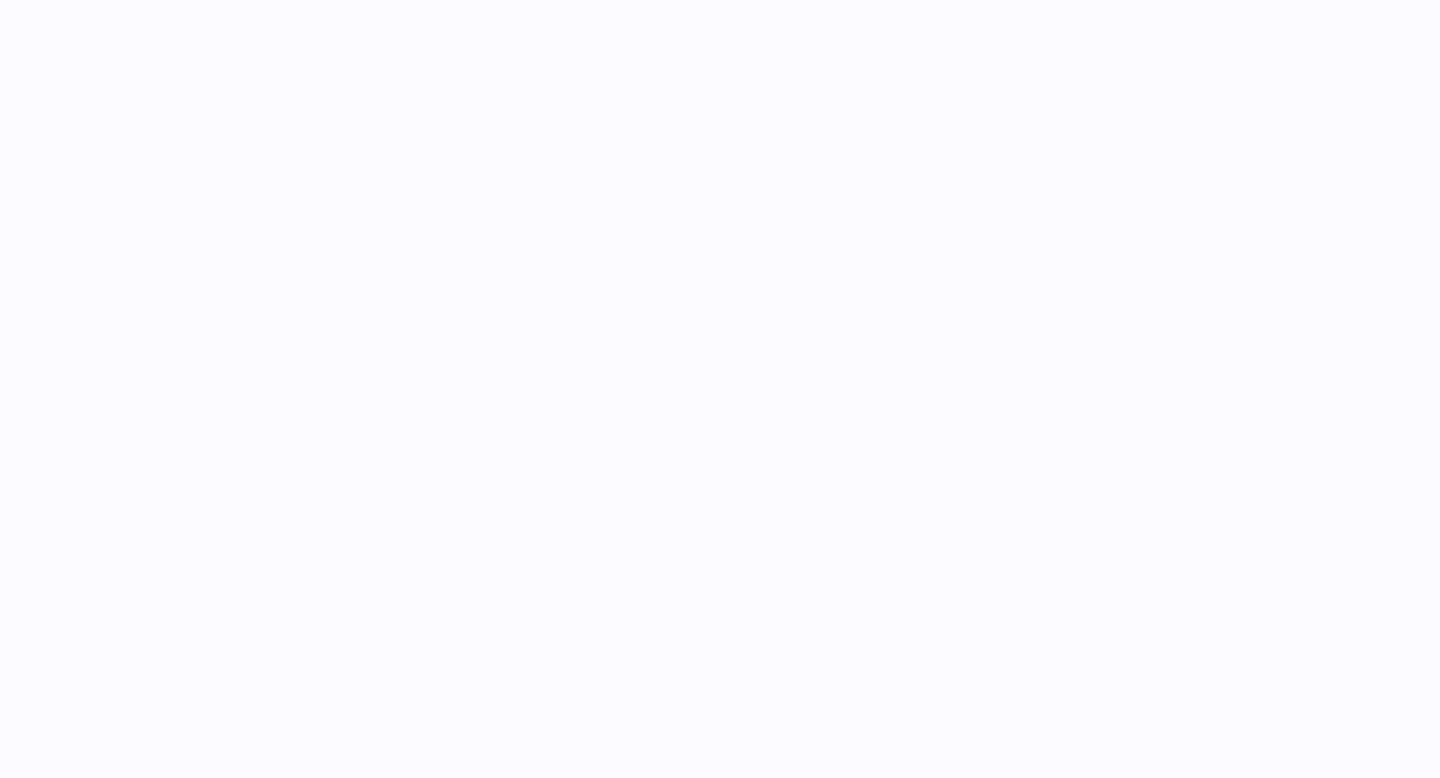 scroll, scrollTop: 0, scrollLeft: 0, axis: both 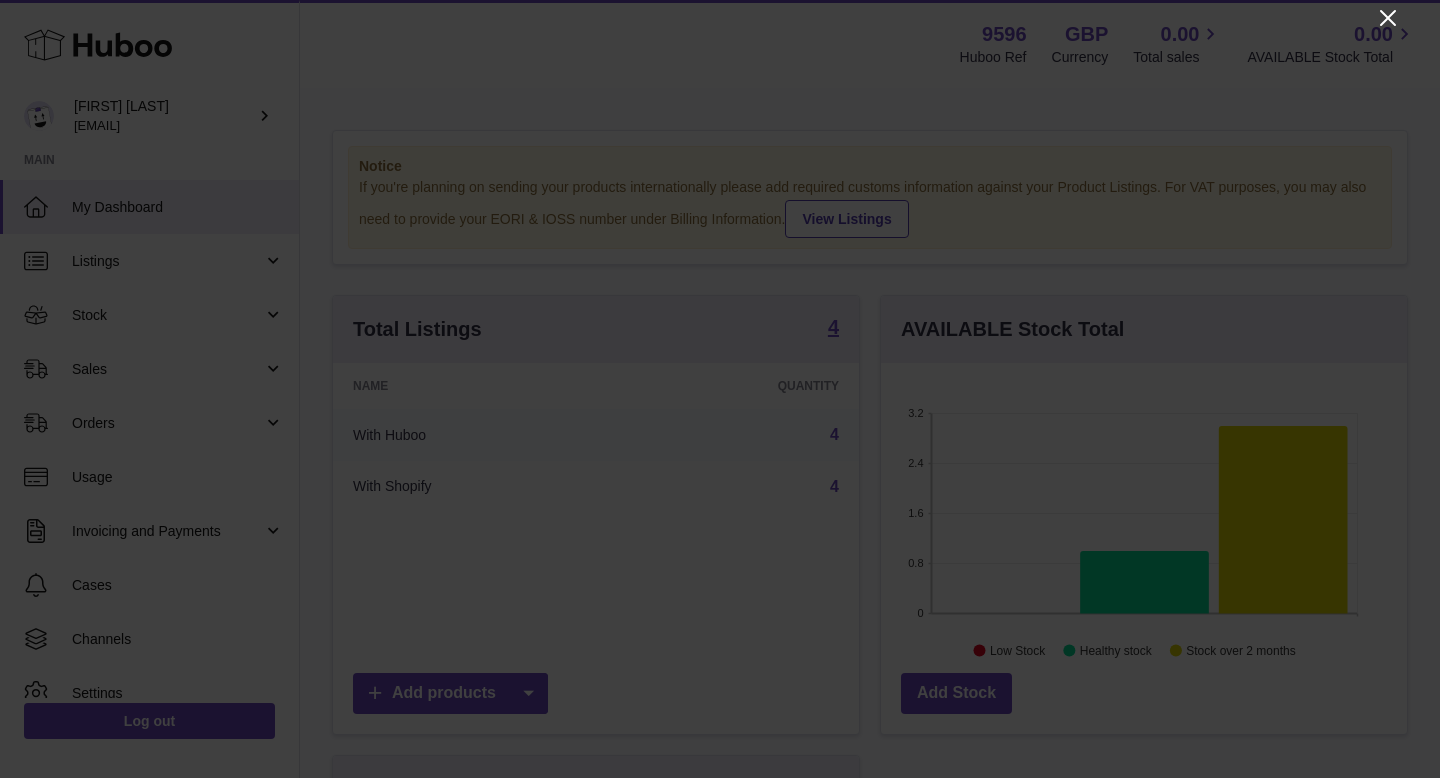 click 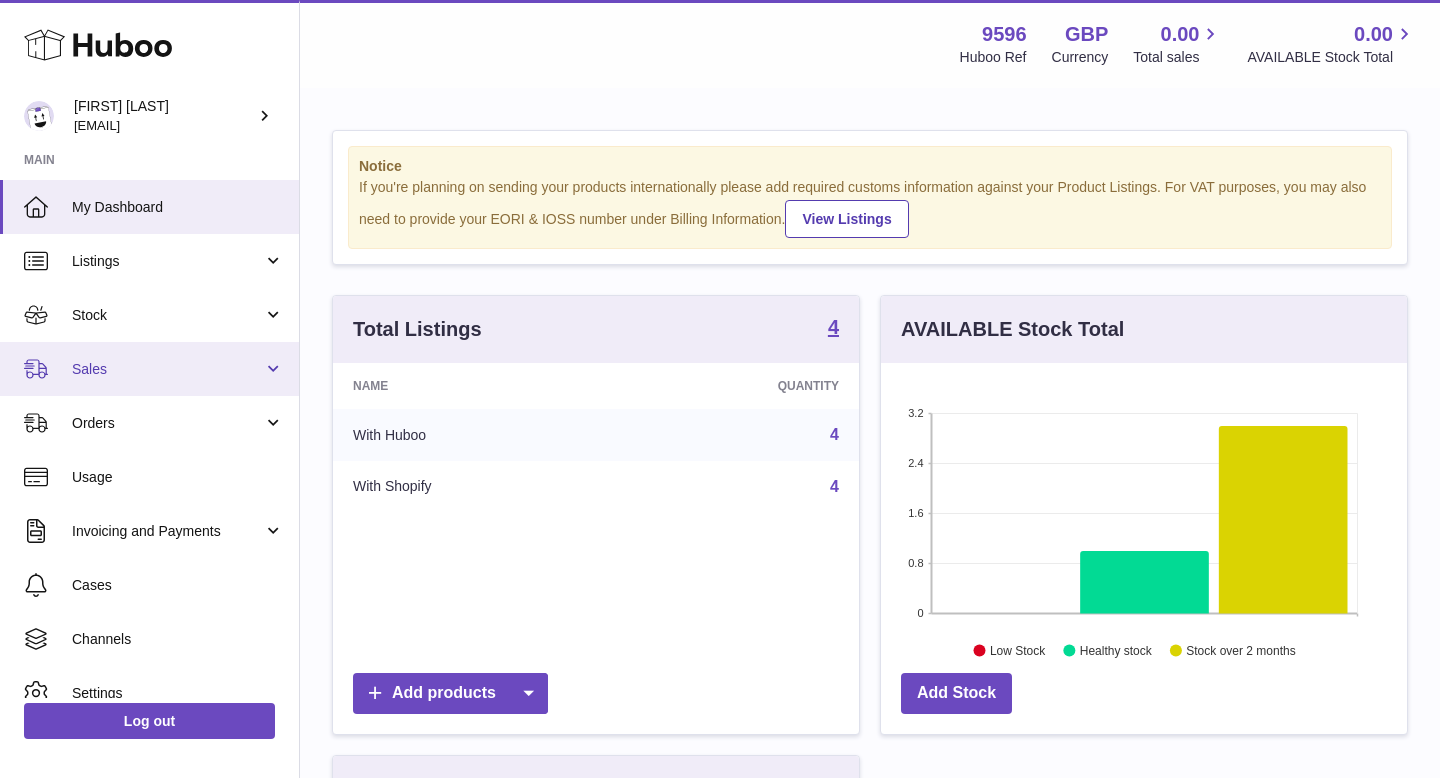 click on "Sales" at bounding box center (167, 369) 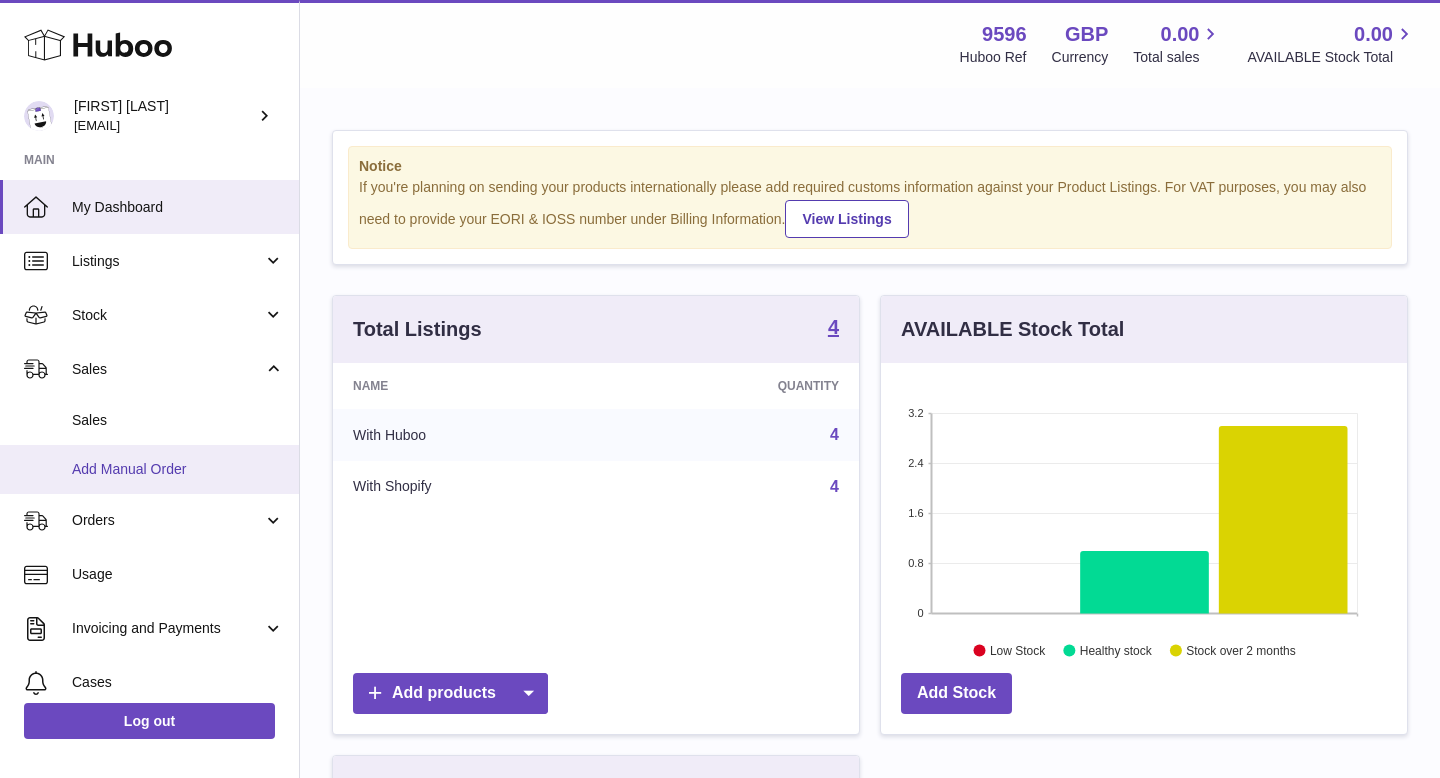 click on "Add Manual Order" at bounding box center (149, 469) 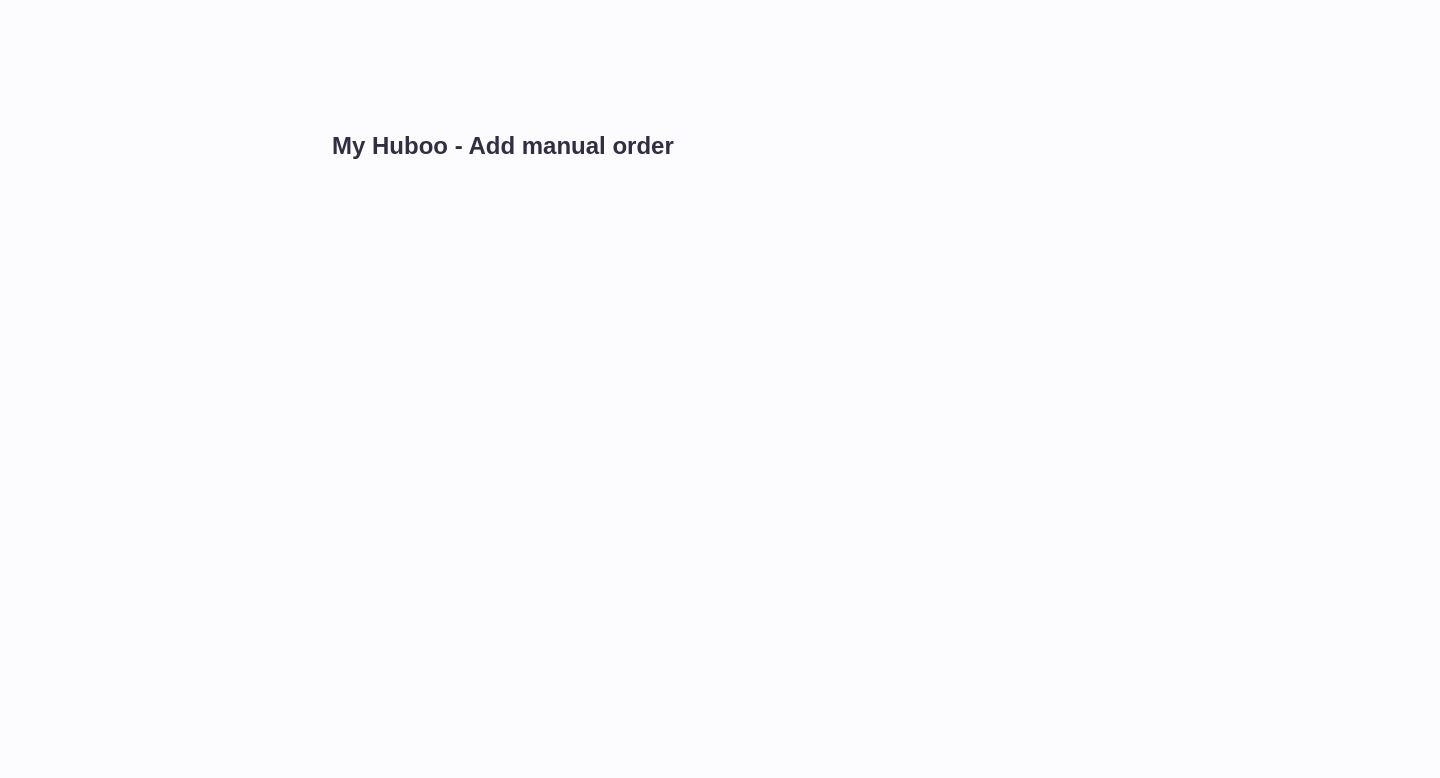 scroll, scrollTop: 0, scrollLeft: 0, axis: both 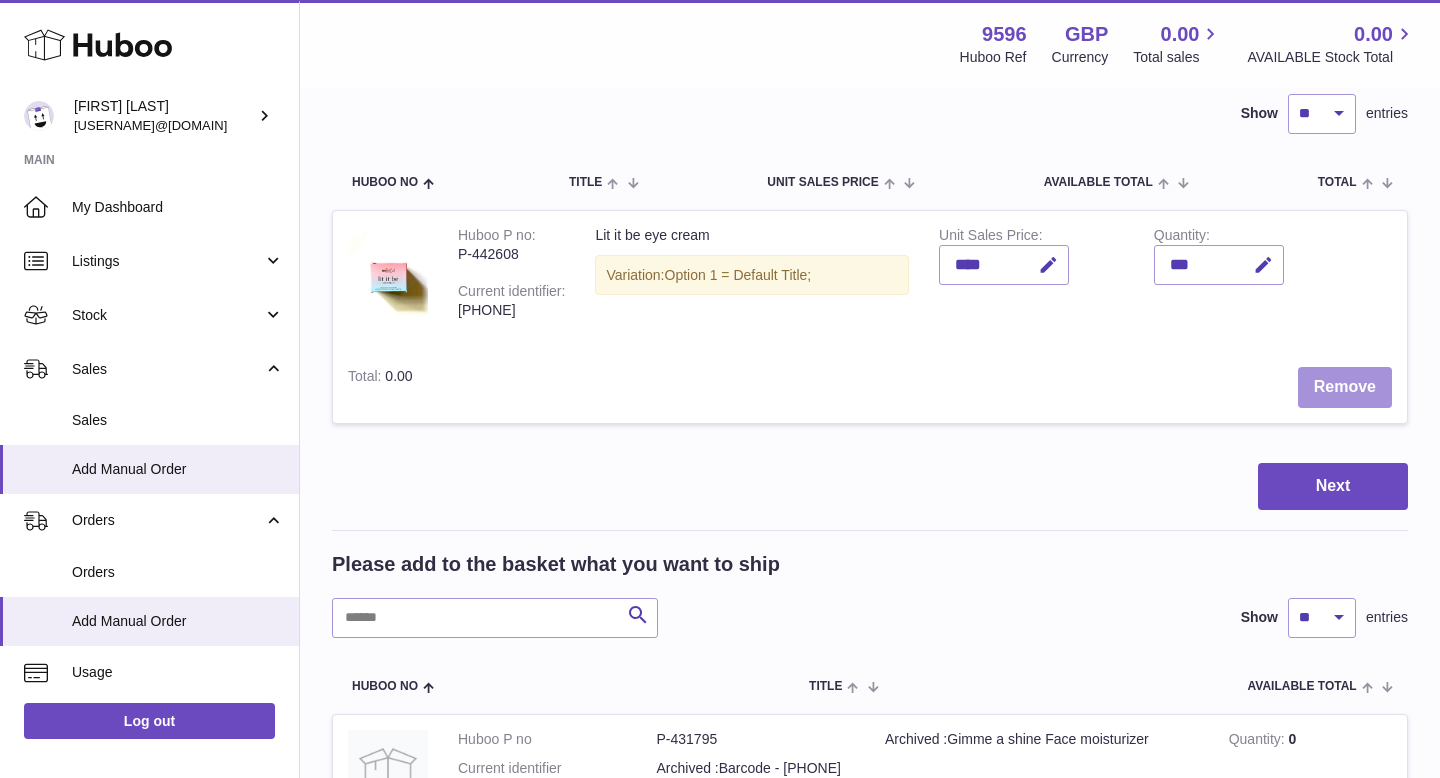click on "Remove" at bounding box center [1345, 387] 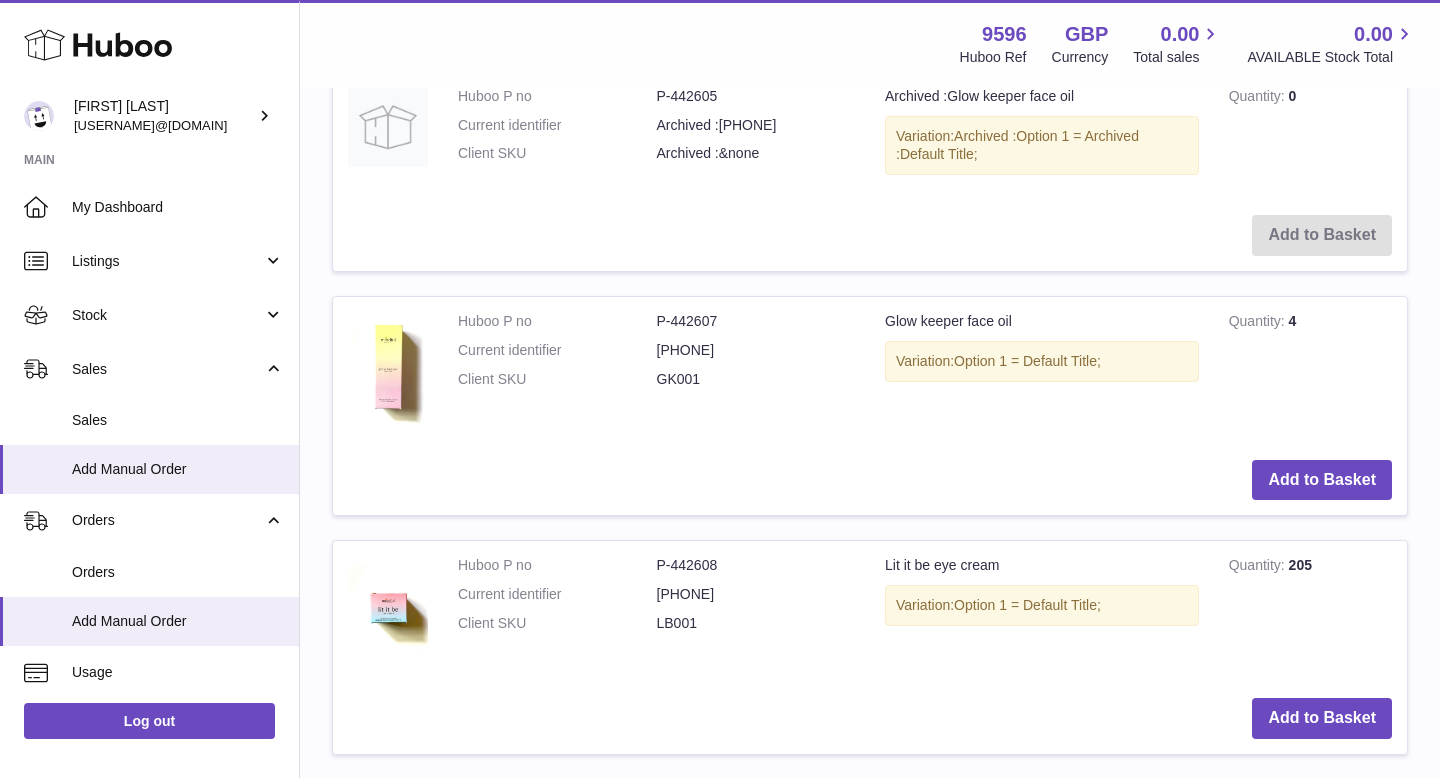 scroll, scrollTop: 1357, scrollLeft: 0, axis: vertical 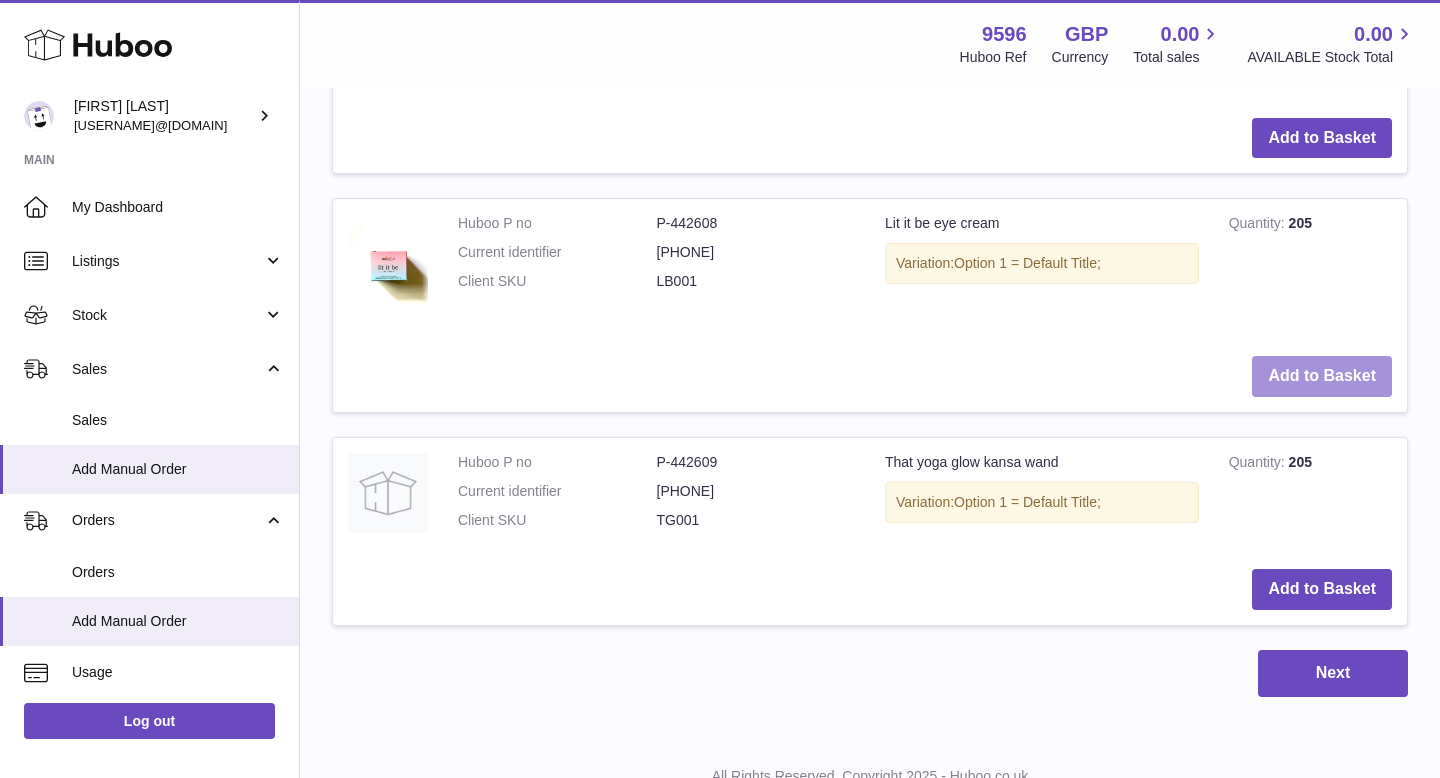 click on "Add to Basket" at bounding box center [1322, 376] 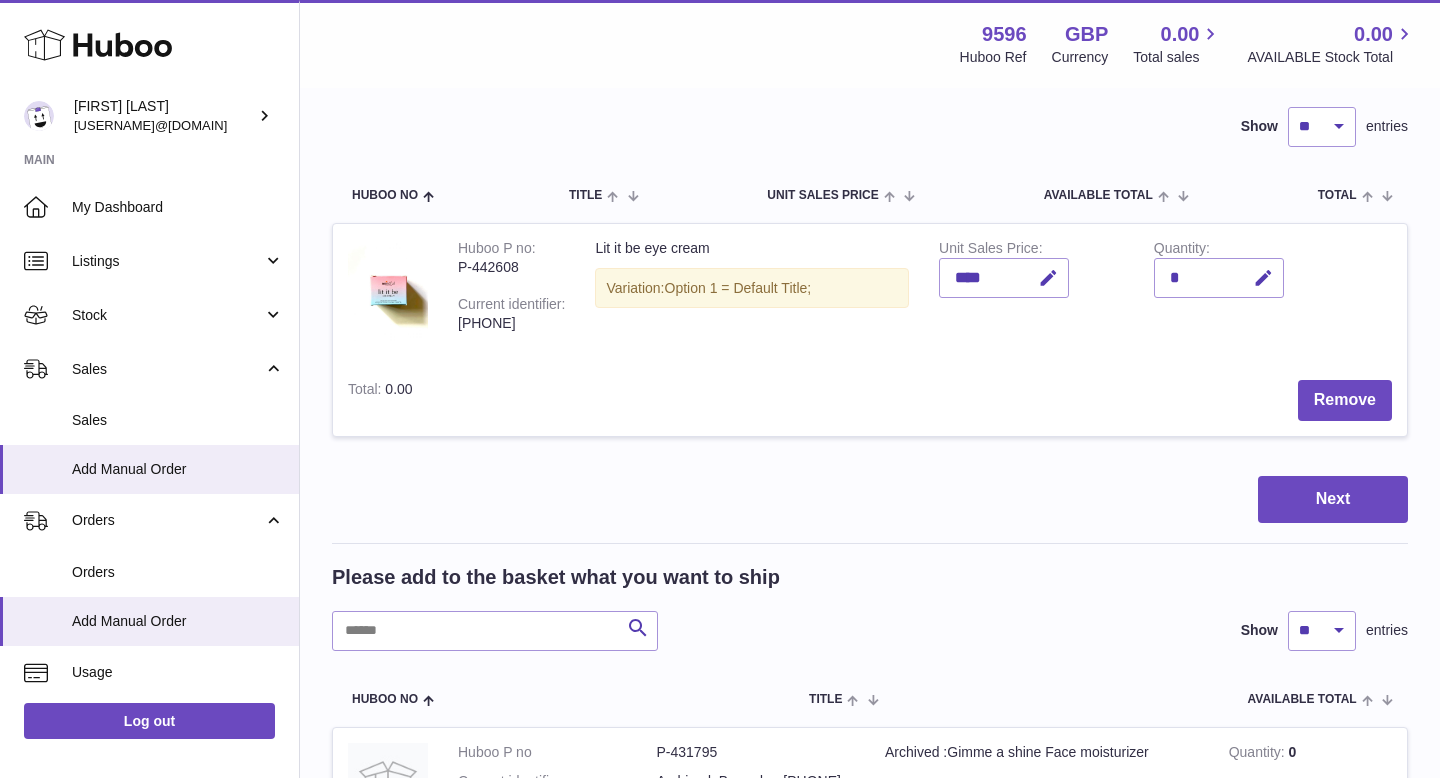 scroll, scrollTop: 76, scrollLeft: 0, axis: vertical 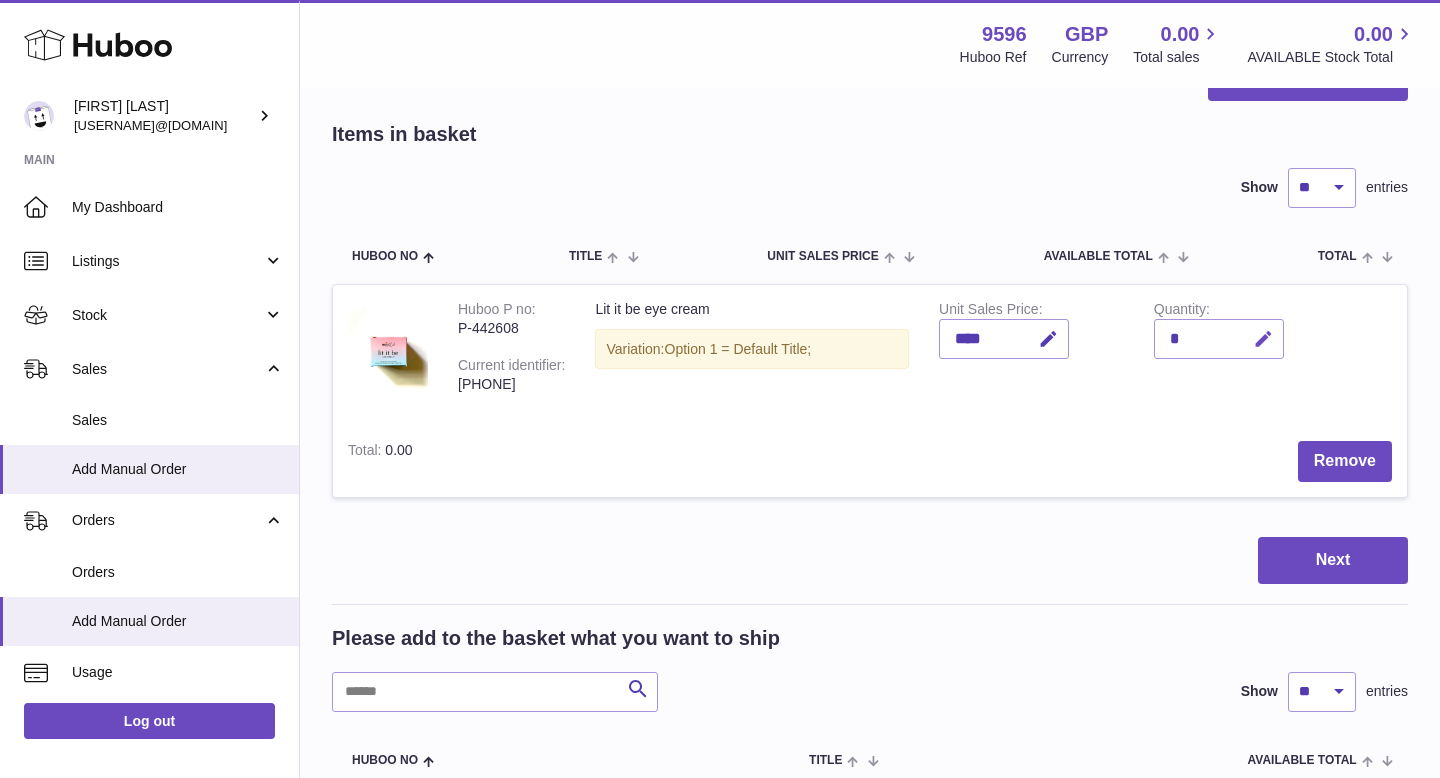 click at bounding box center [1263, 339] 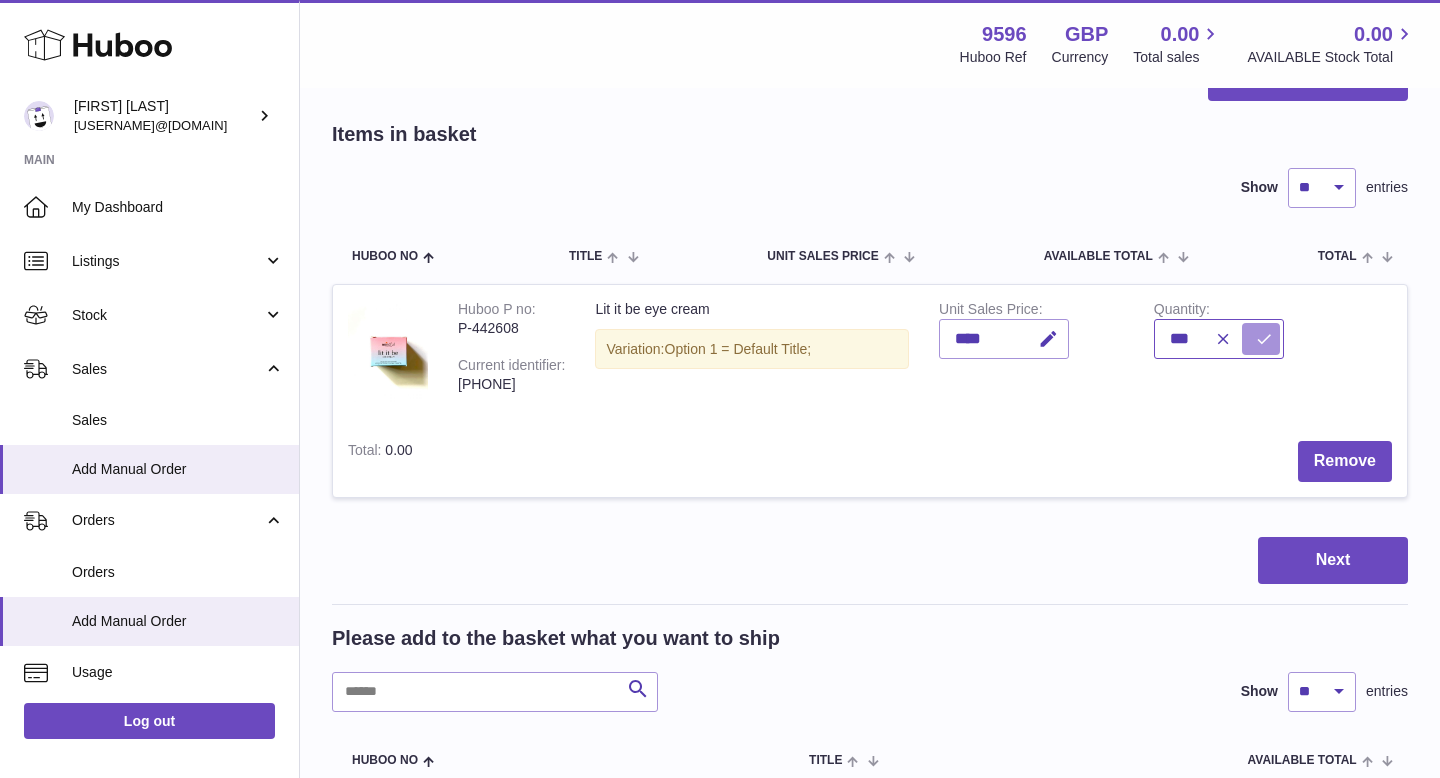 type on "***" 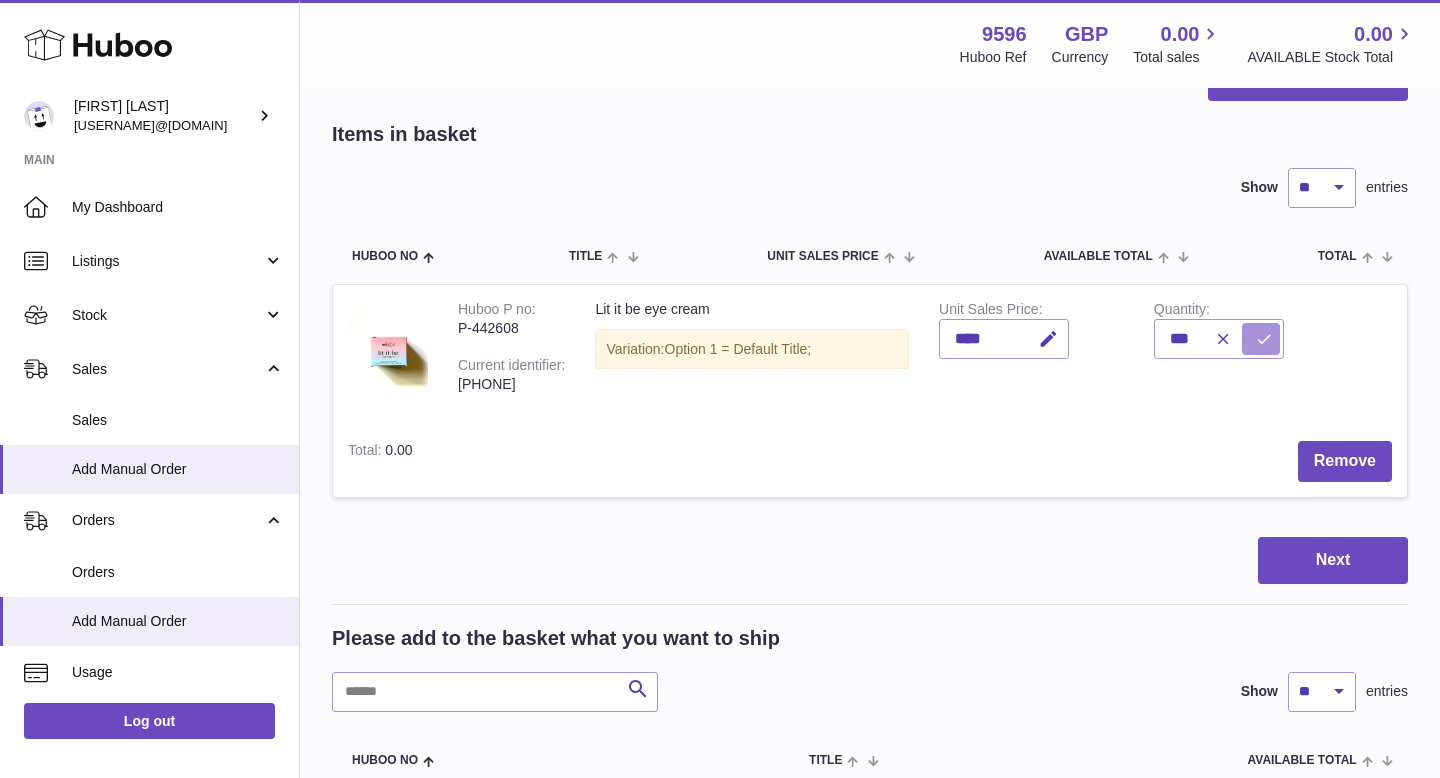 click at bounding box center (1264, 339) 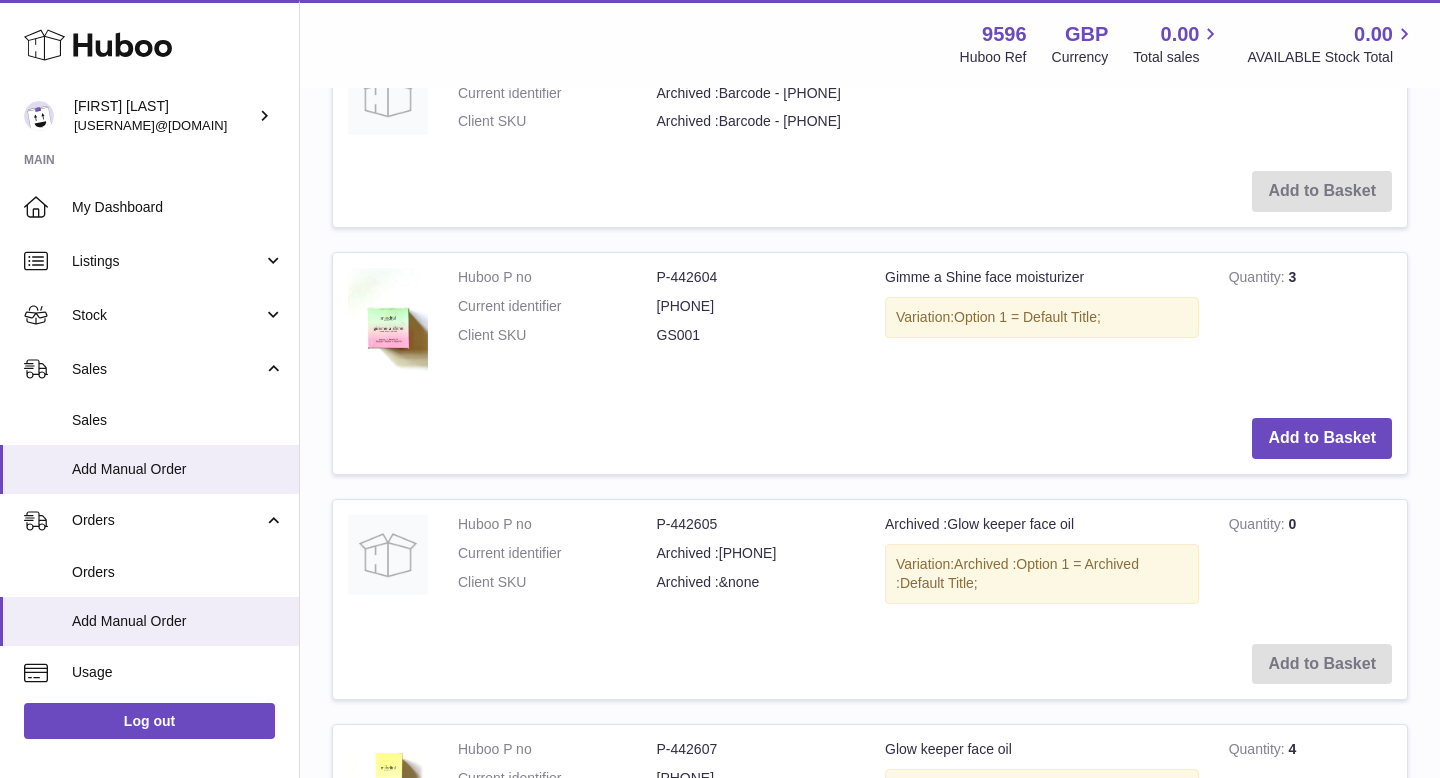 scroll, scrollTop: 1220, scrollLeft: 0, axis: vertical 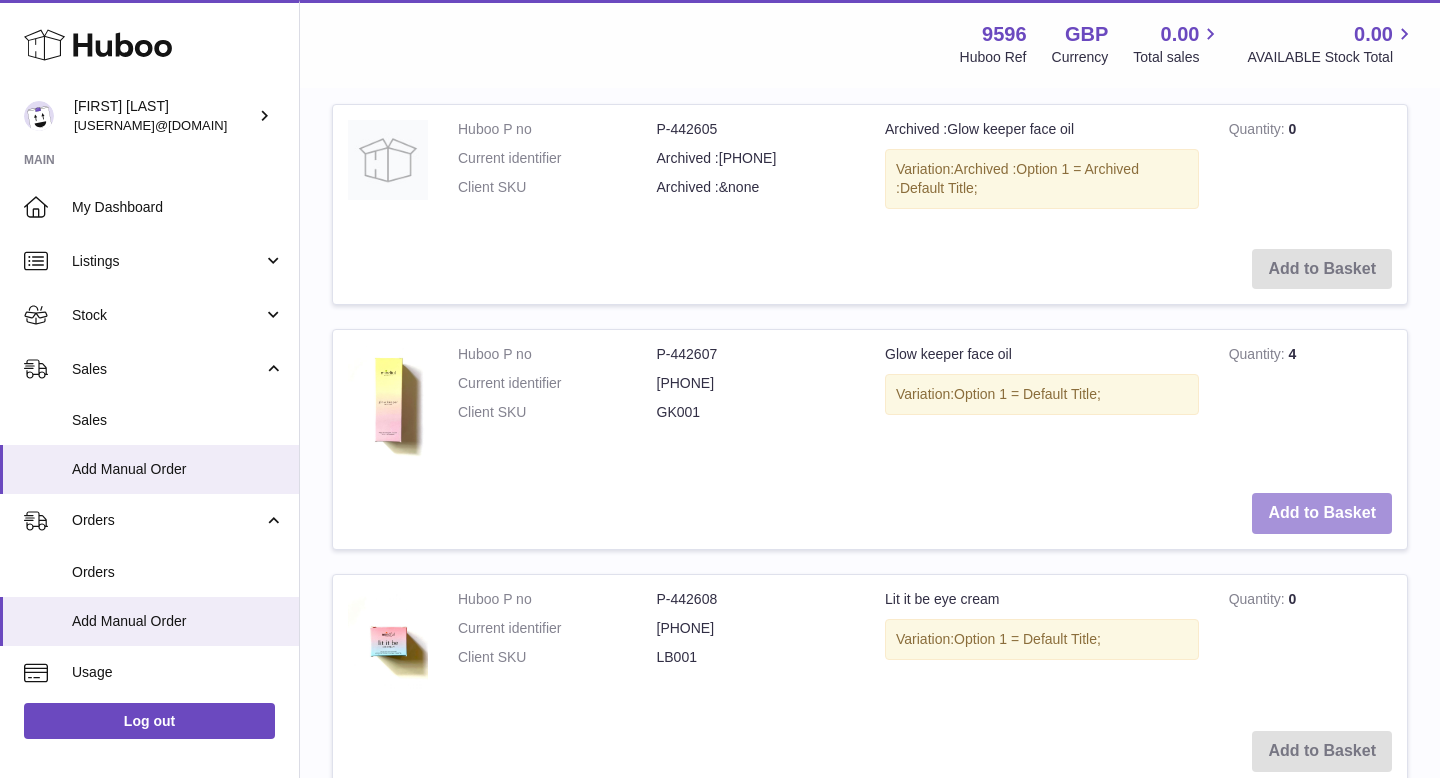 click on "Add to Basket" at bounding box center [1322, 513] 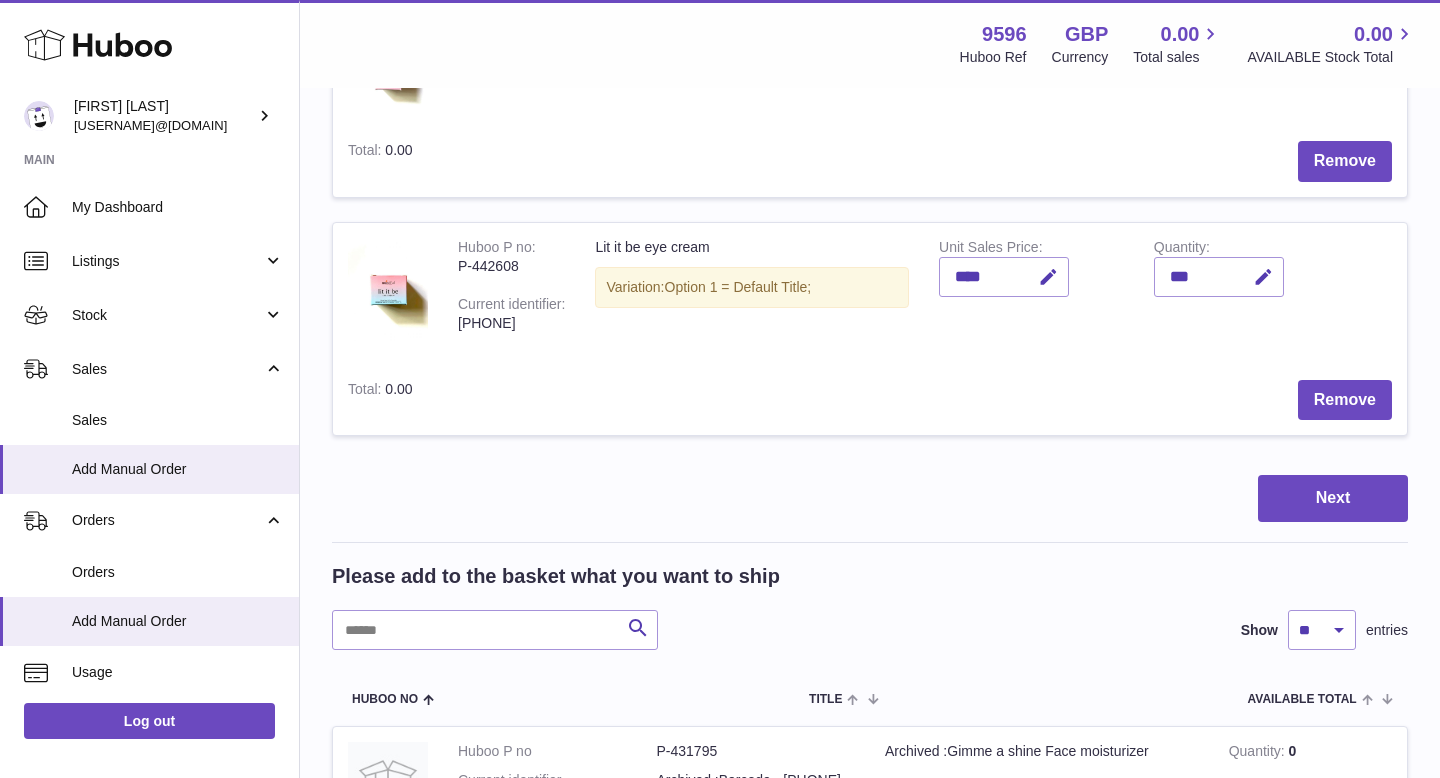 scroll, scrollTop: 117, scrollLeft: 0, axis: vertical 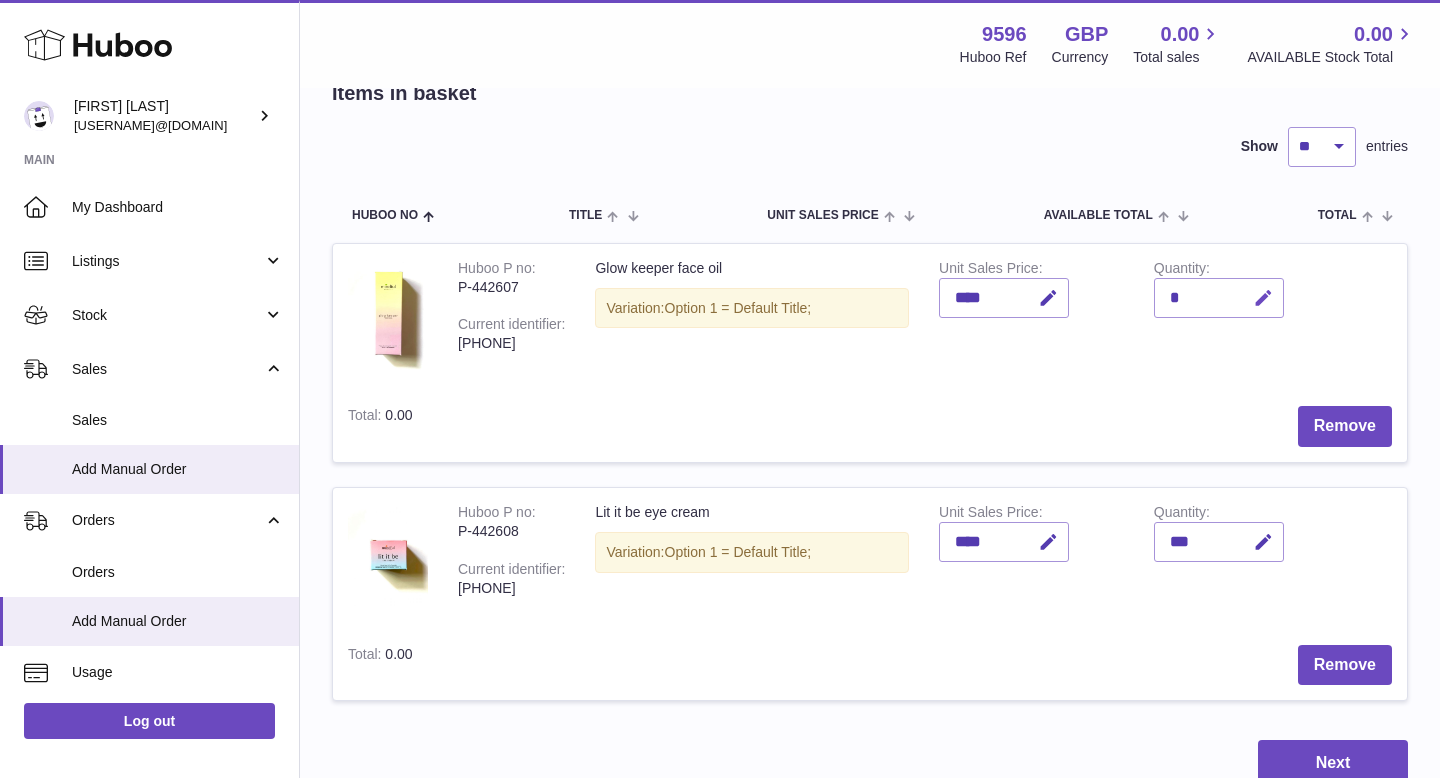 click at bounding box center (1263, 298) 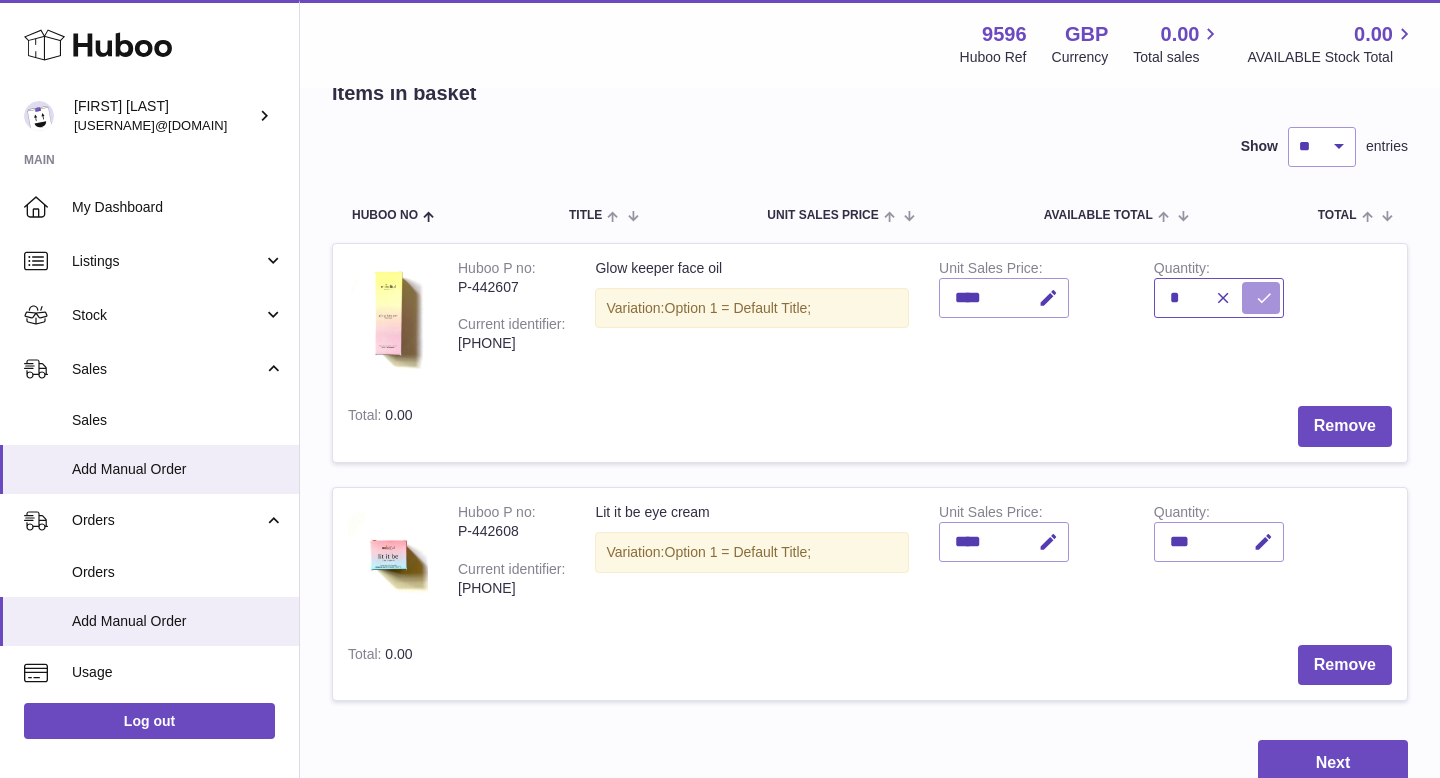 type on "*" 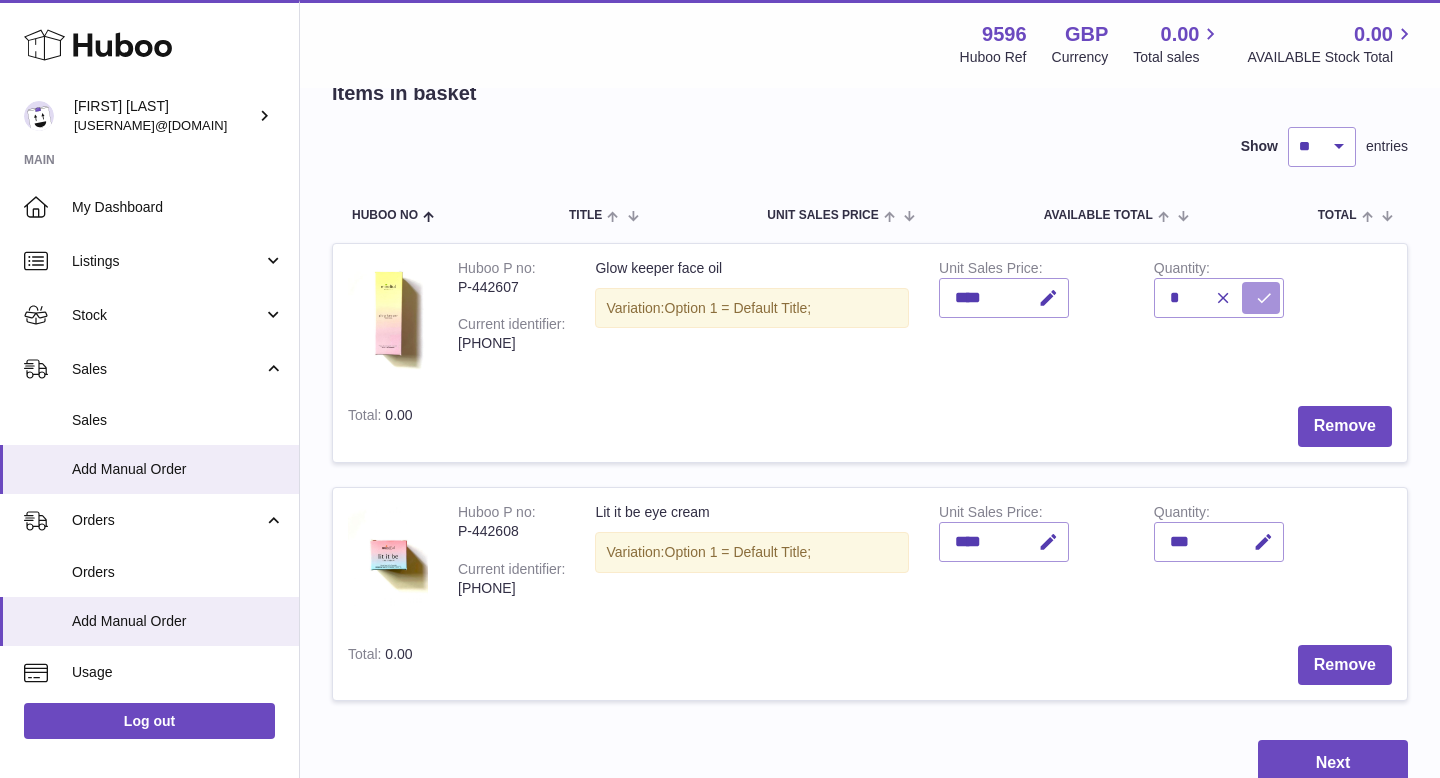 click at bounding box center [1264, 298] 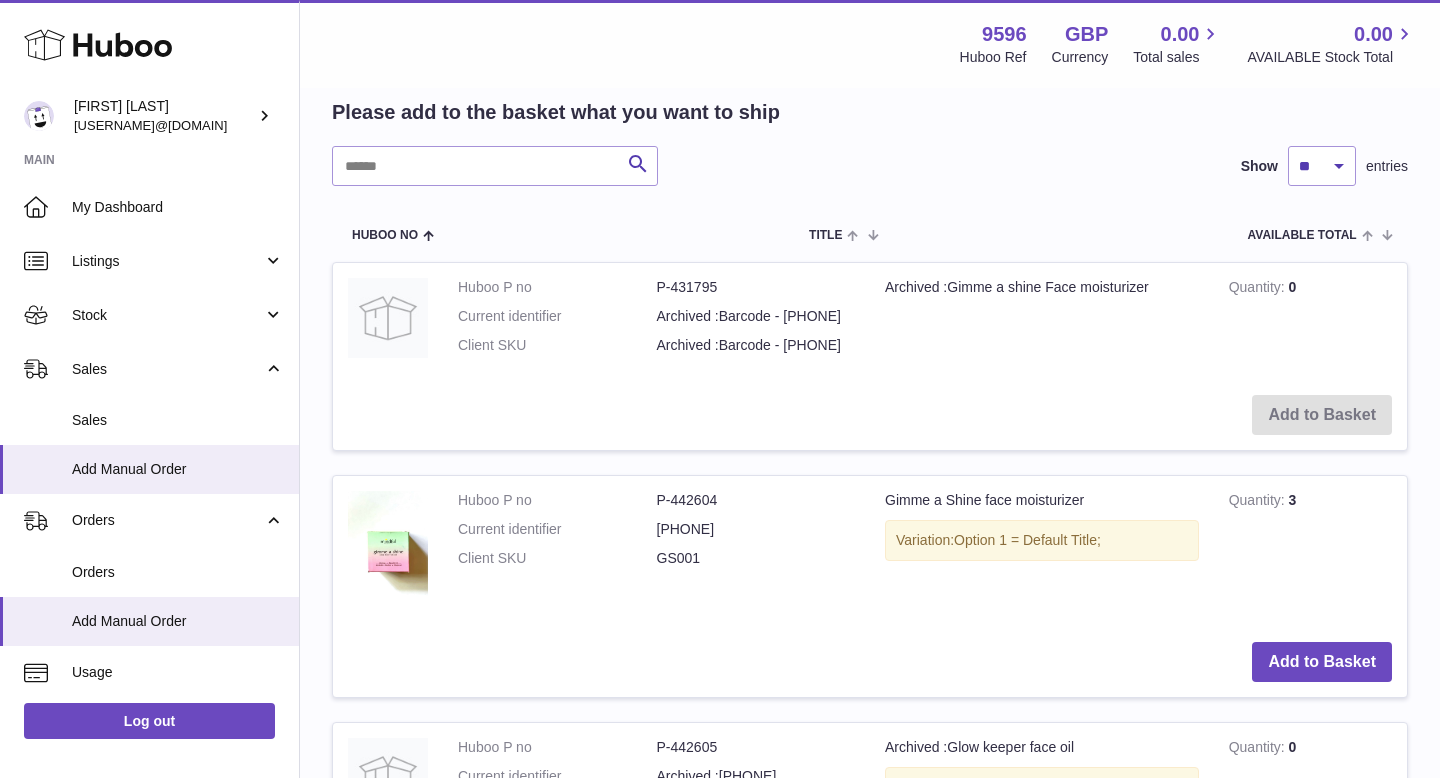 scroll, scrollTop: 934, scrollLeft: 0, axis: vertical 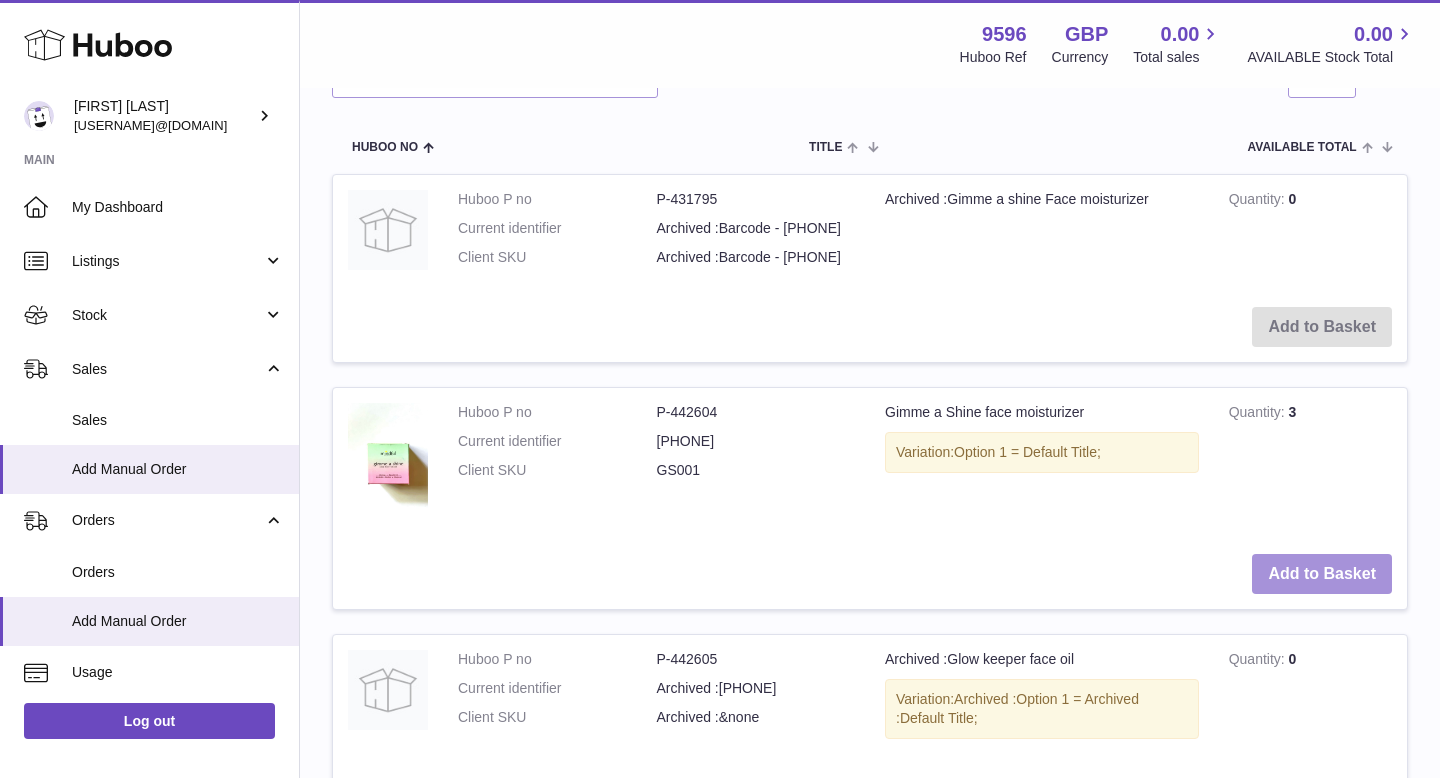 click on "Add to Basket" at bounding box center [1322, 574] 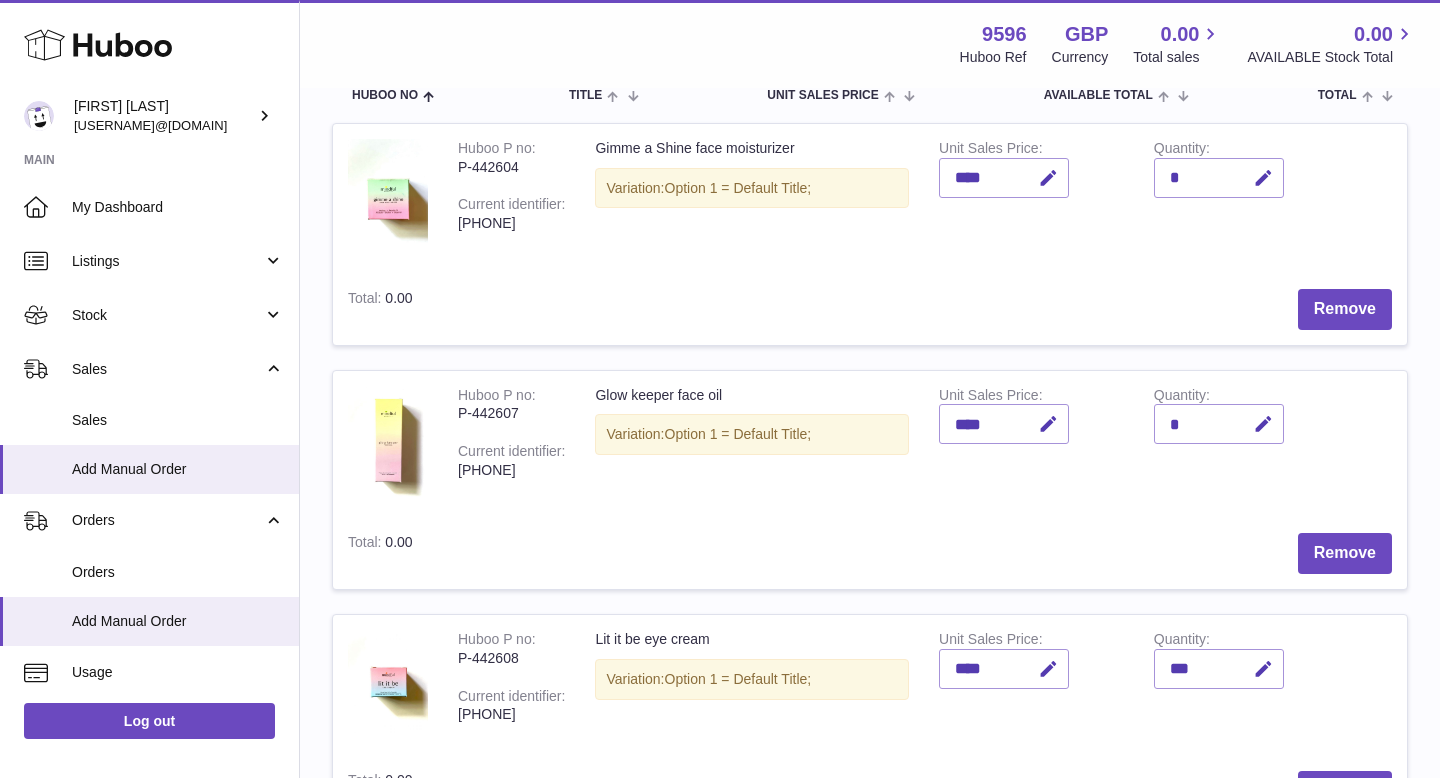 scroll, scrollTop: 230, scrollLeft: 0, axis: vertical 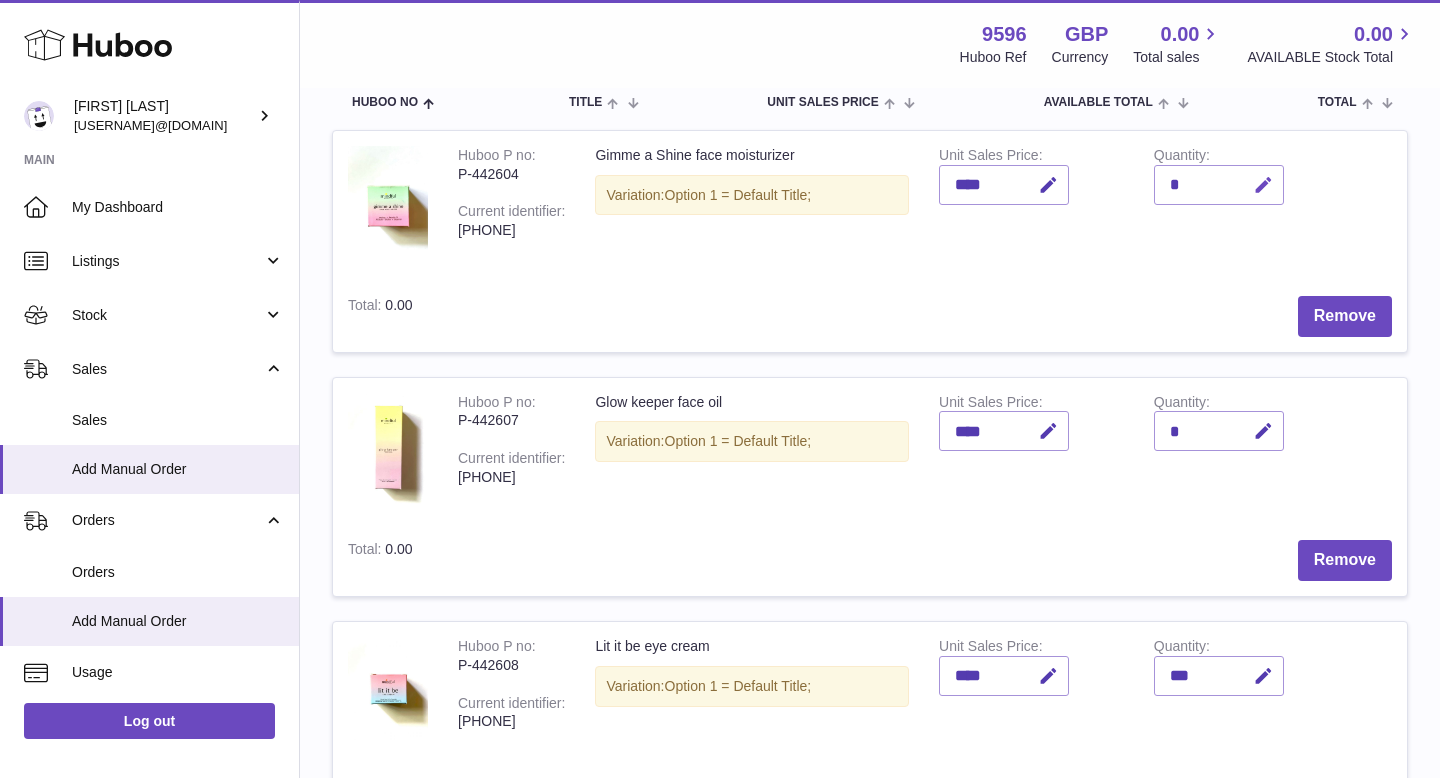 click at bounding box center (1263, 185) 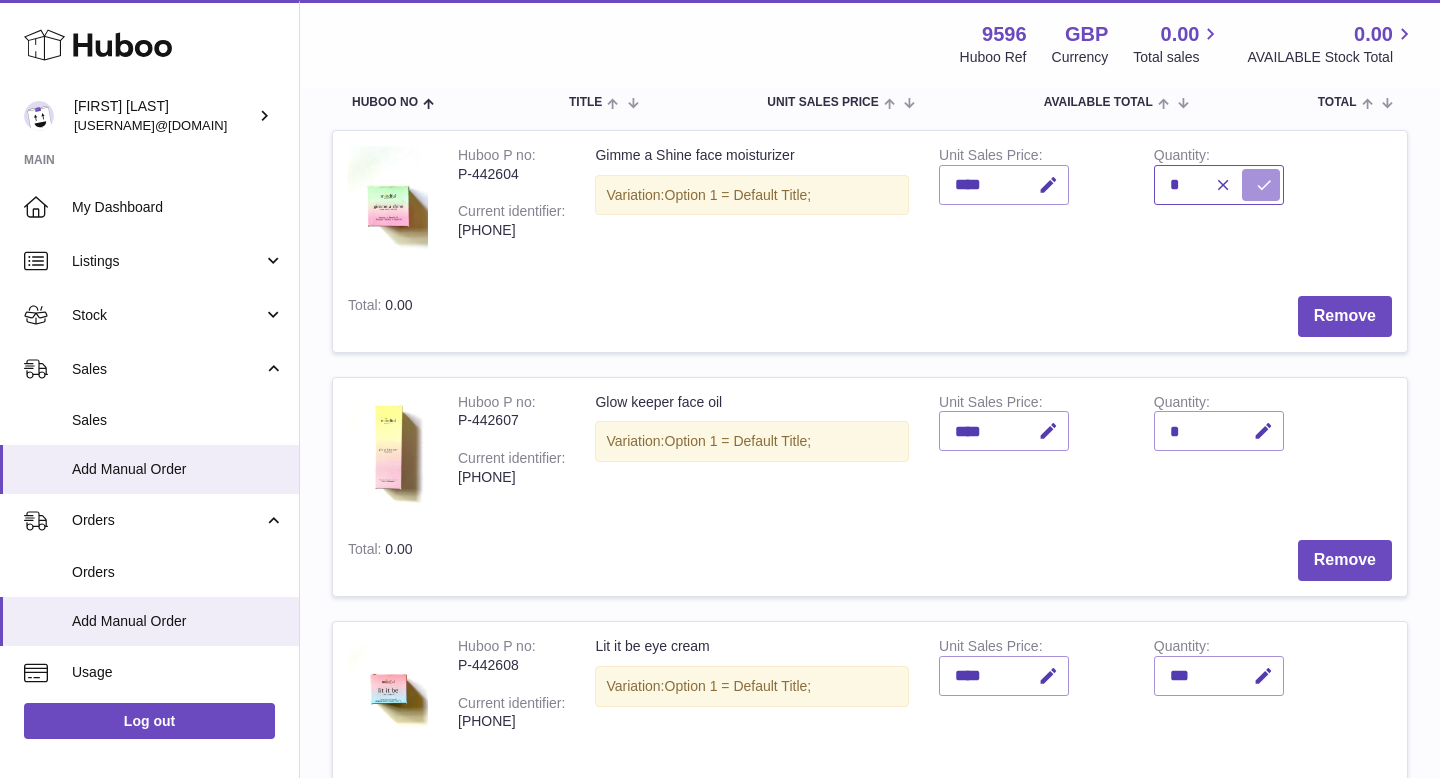 type on "*" 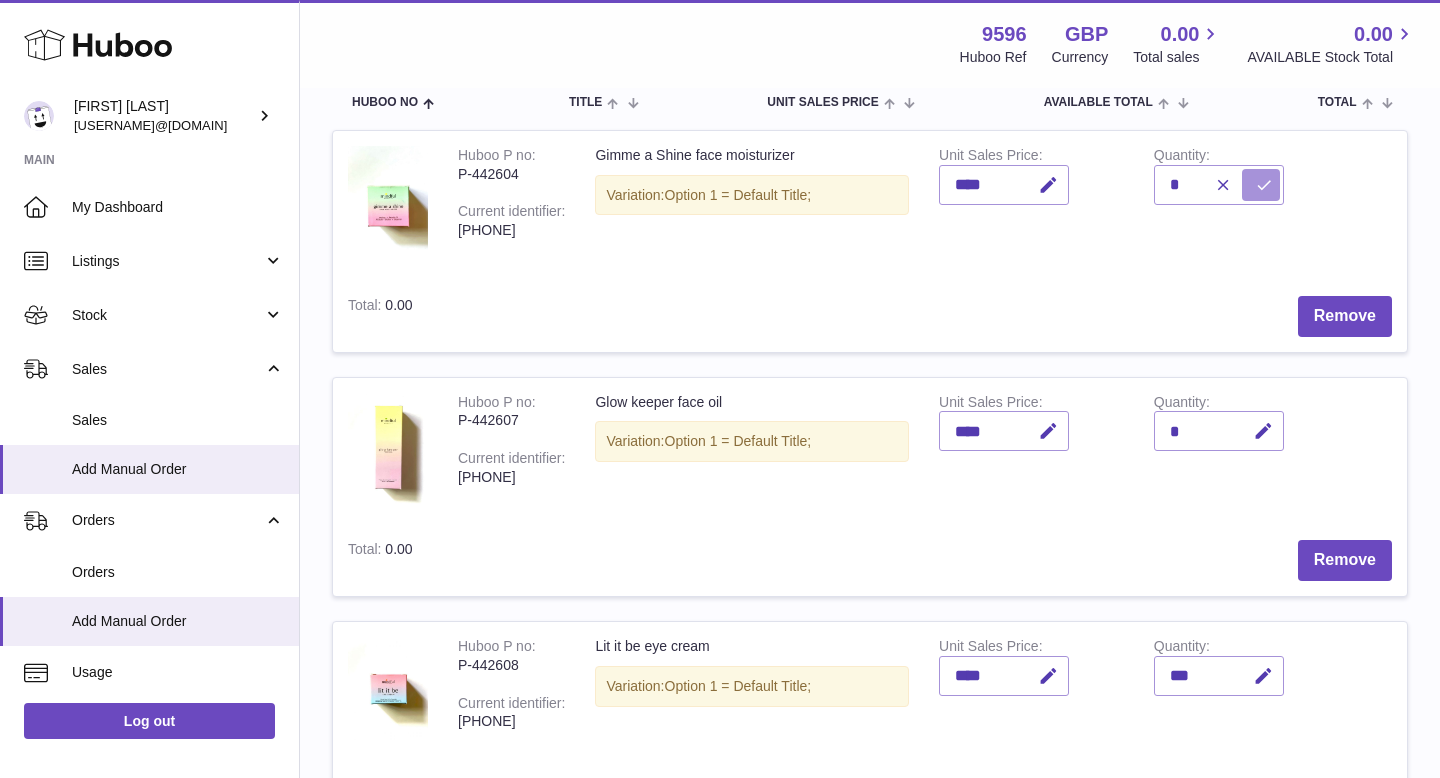 click at bounding box center (1264, 185) 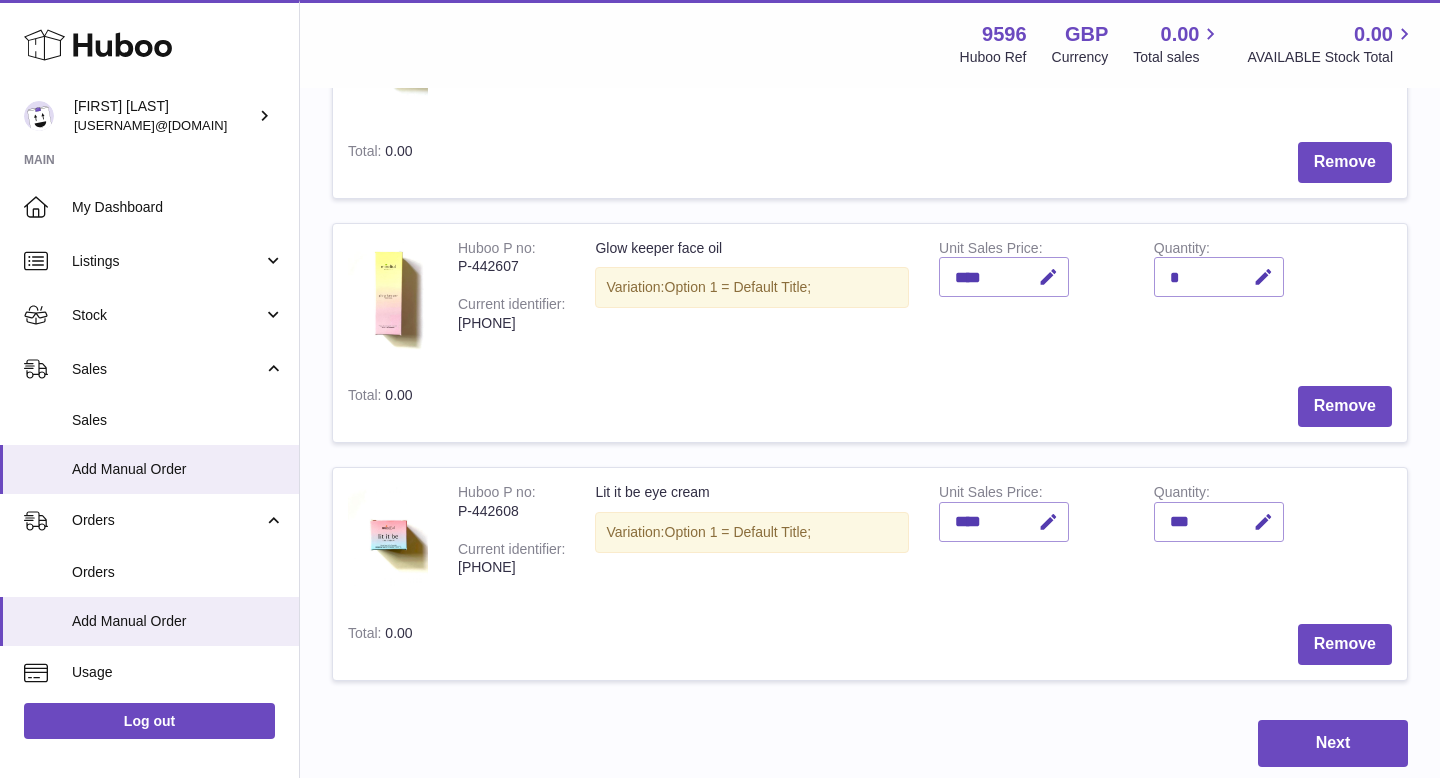 scroll, scrollTop: 568, scrollLeft: 0, axis: vertical 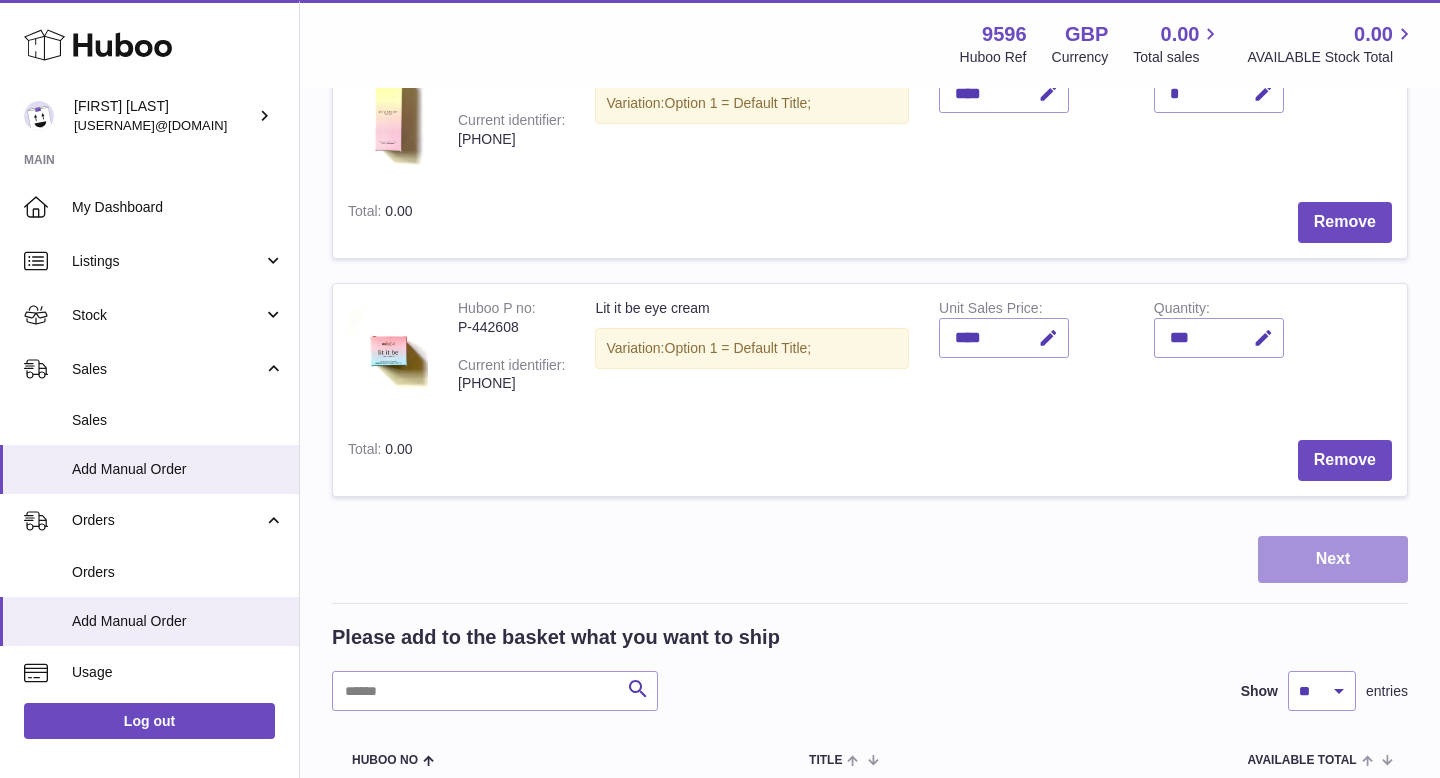 click on "Next" at bounding box center [1333, 559] 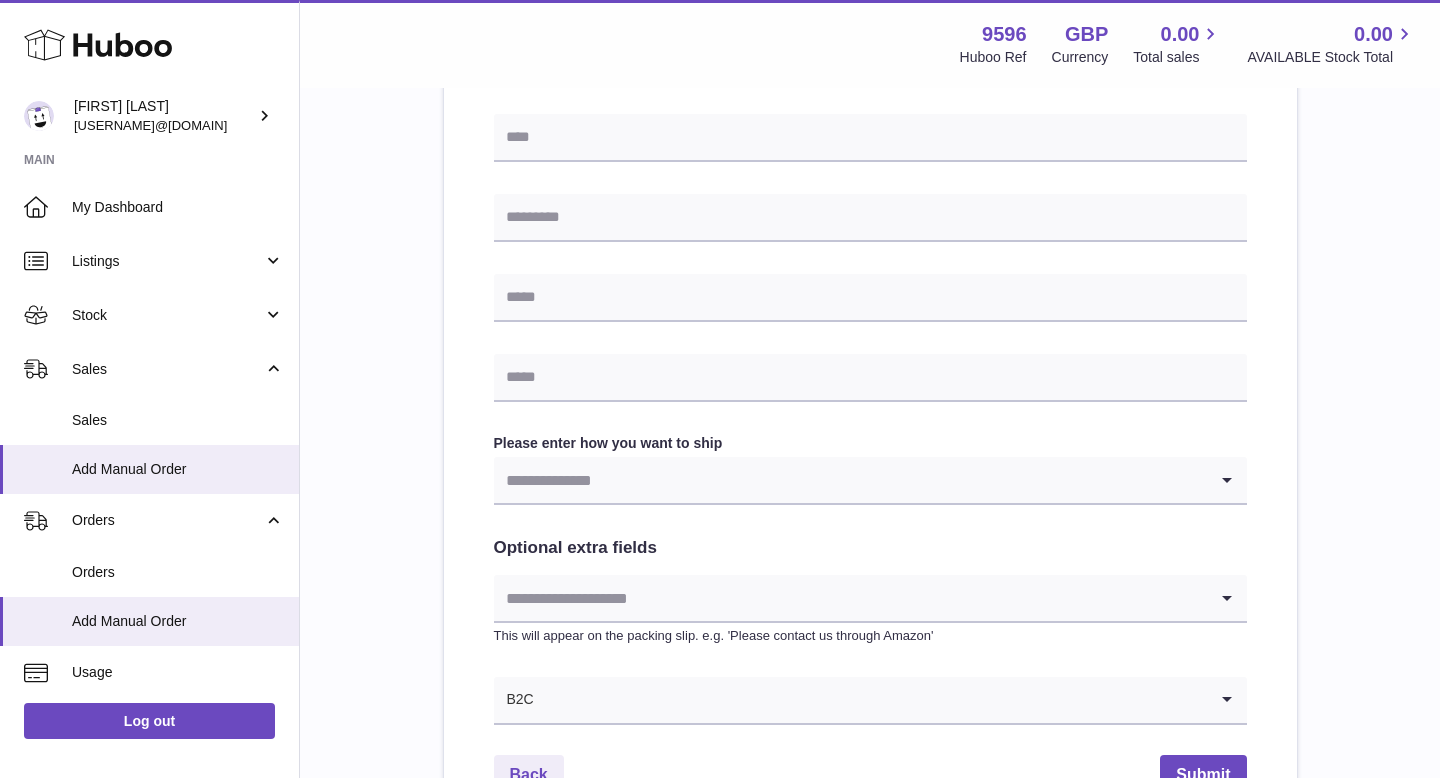 scroll, scrollTop: 773, scrollLeft: 0, axis: vertical 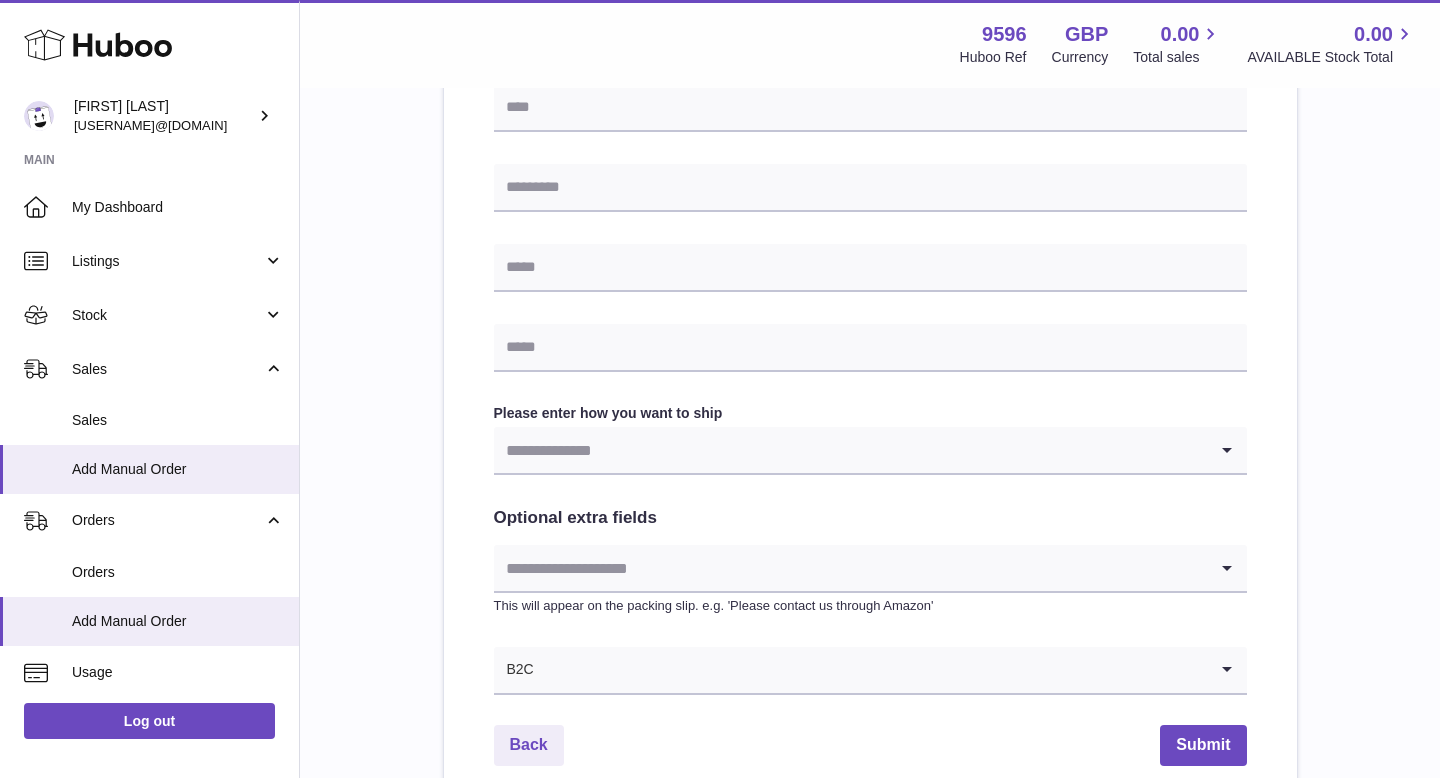 click at bounding box center (850, 450) 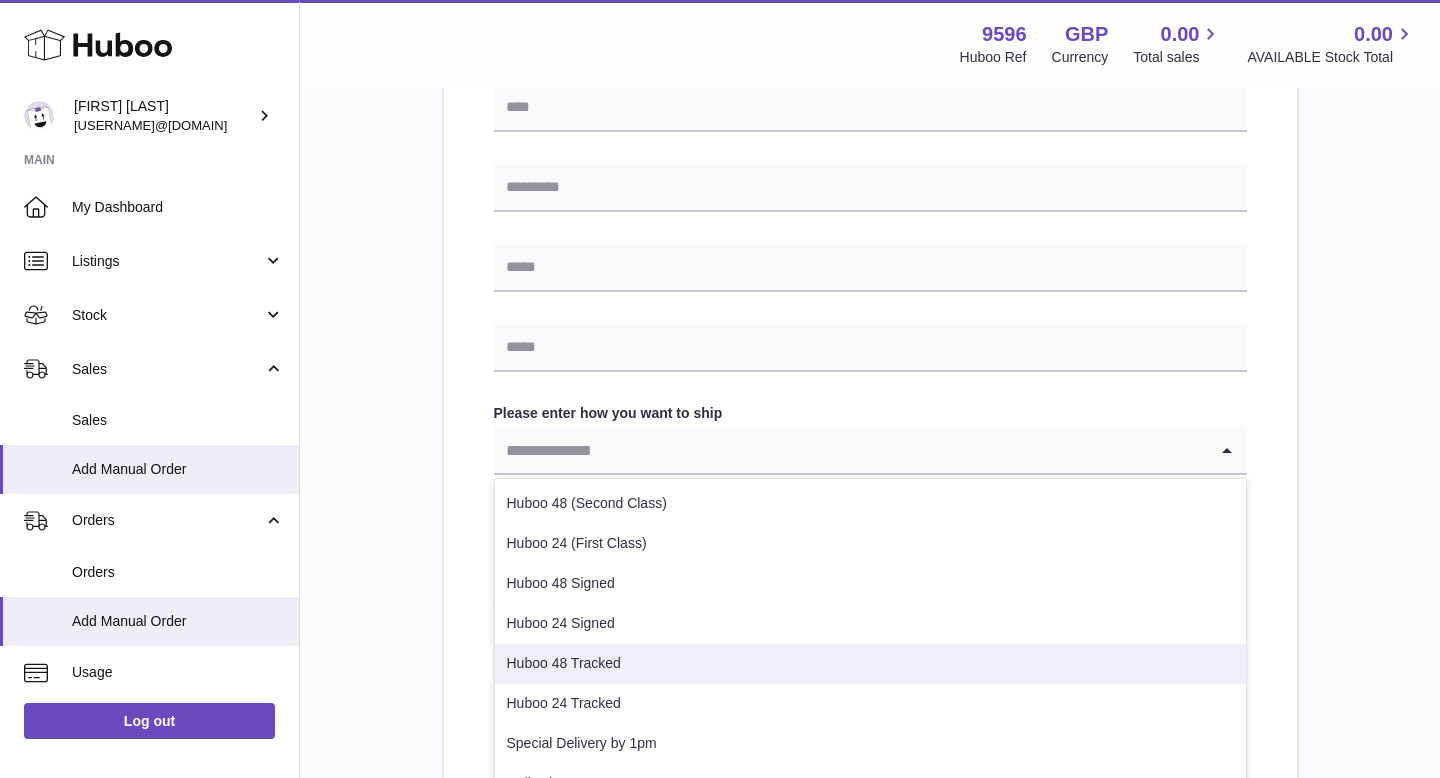 scroll, scrollTop: 62, scrollLeft: 0, axis: vertical 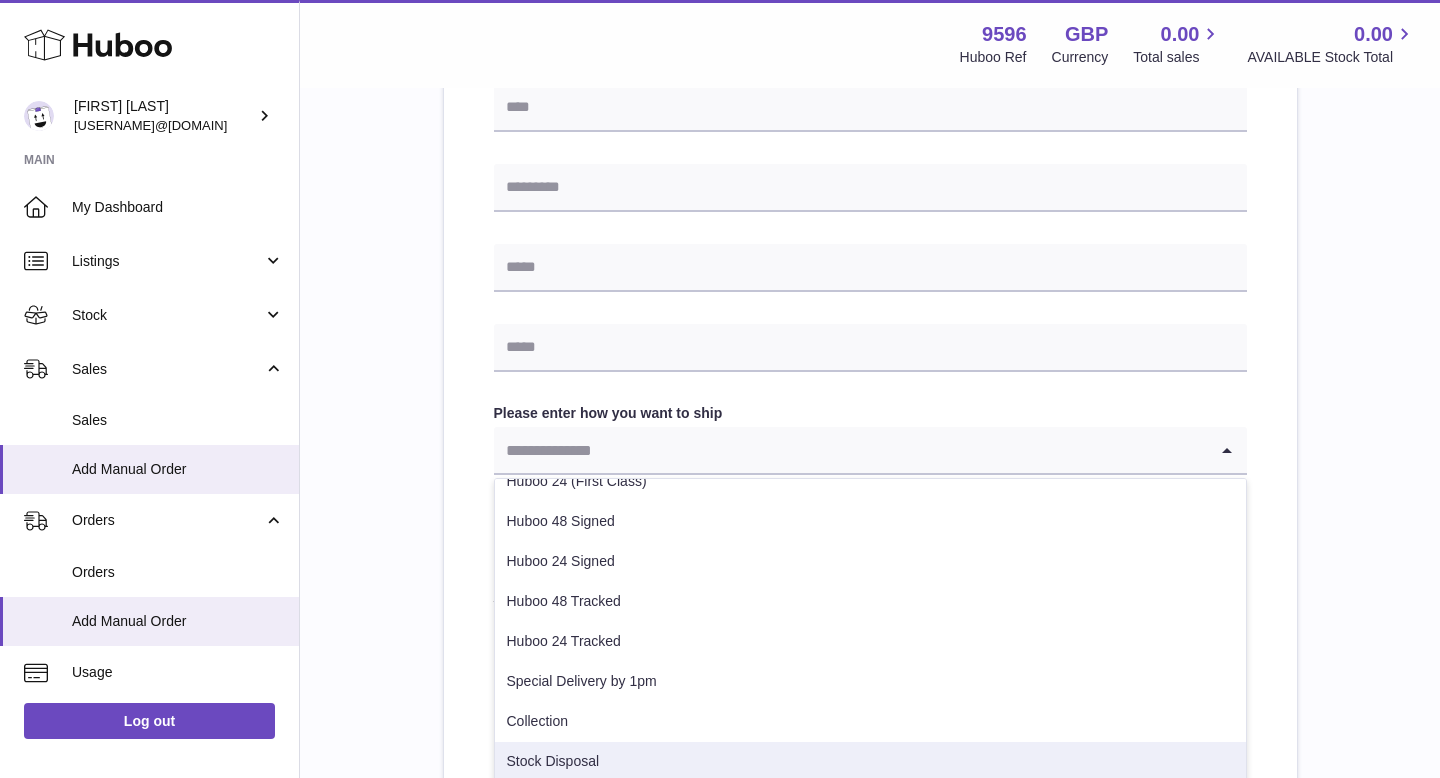 click on "Stock Disposal" at bounding box center [870, 762] 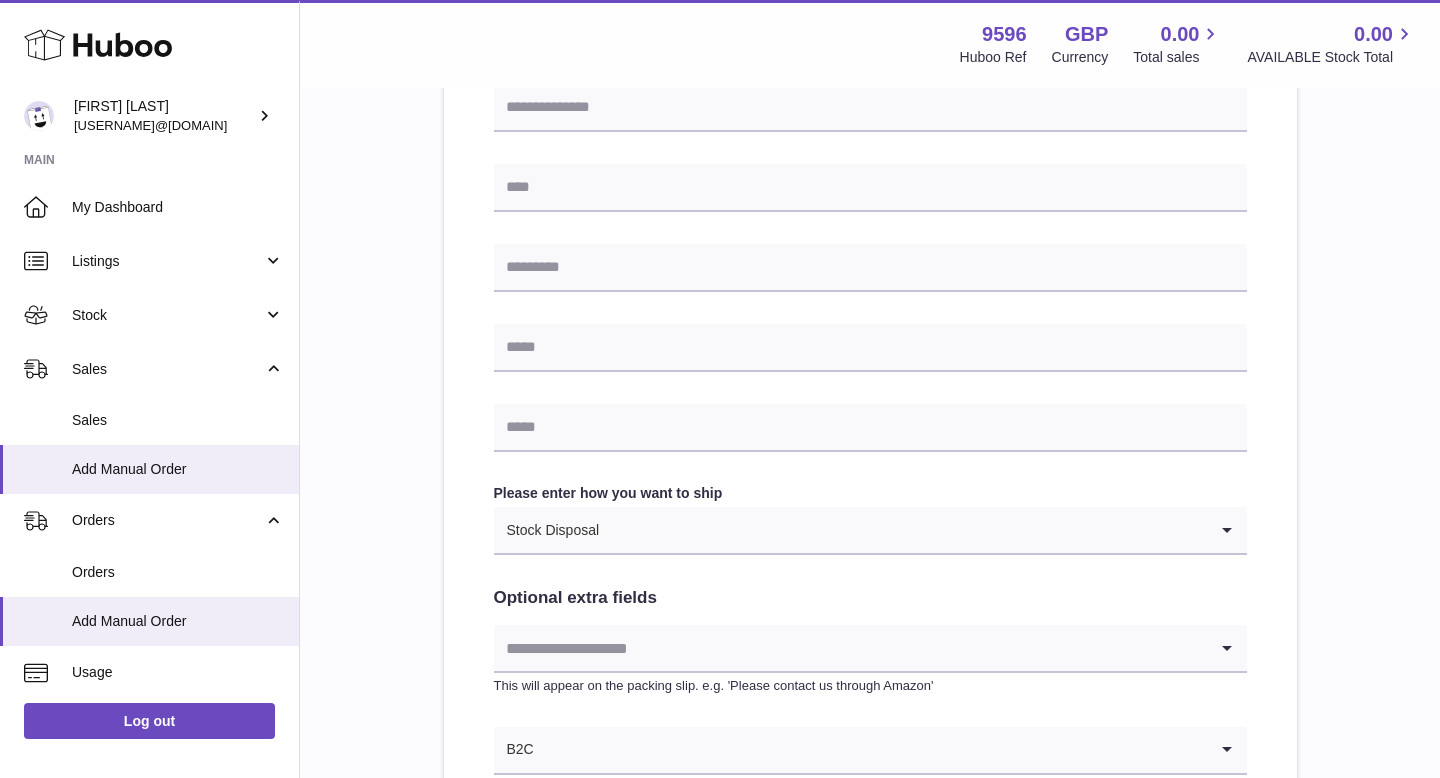 scroll, scrollTop: 911, scrollLeft: 0, axis: vertical 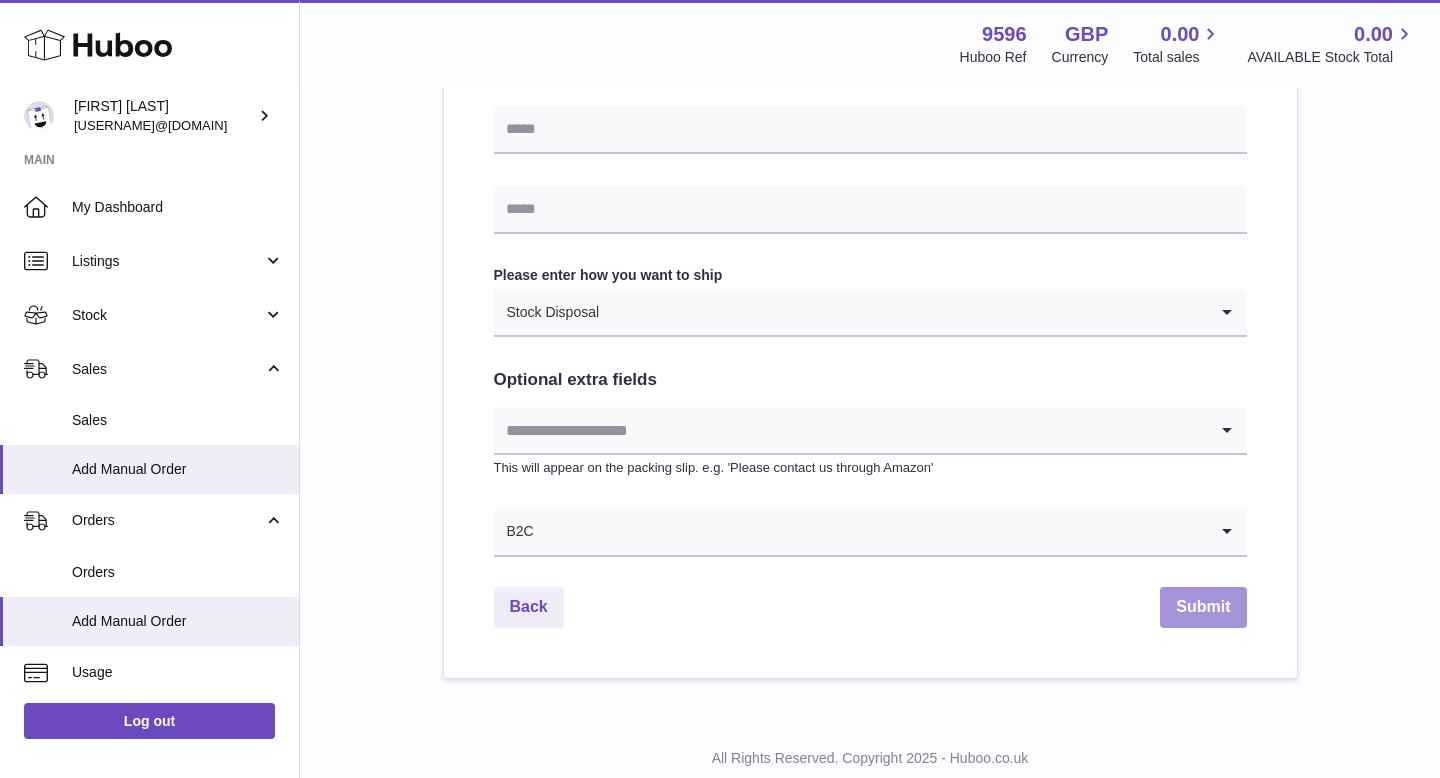 click on "Submit" at bounding box center (1203, 607) 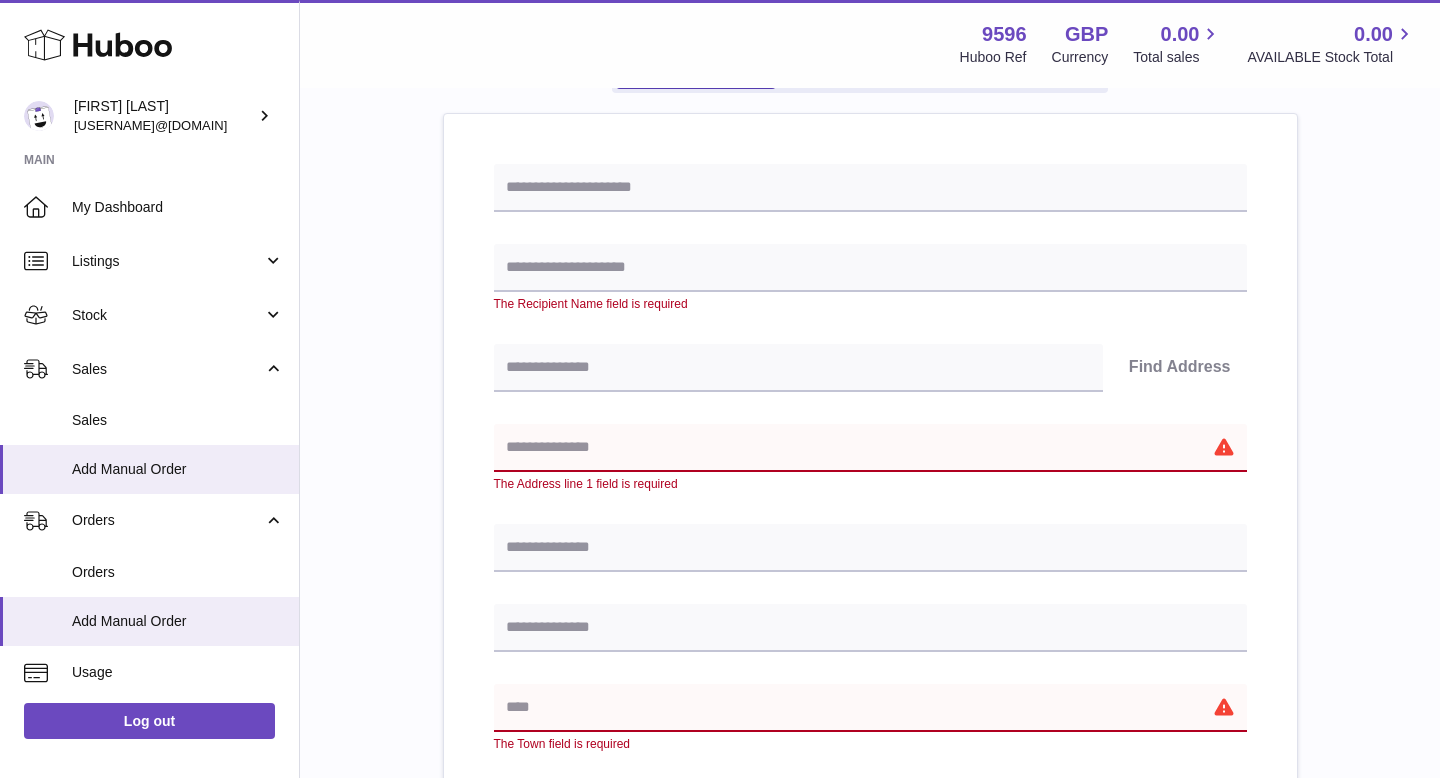 scroll, scrollTop: 143, scrollLeft: 0, axis: vertical 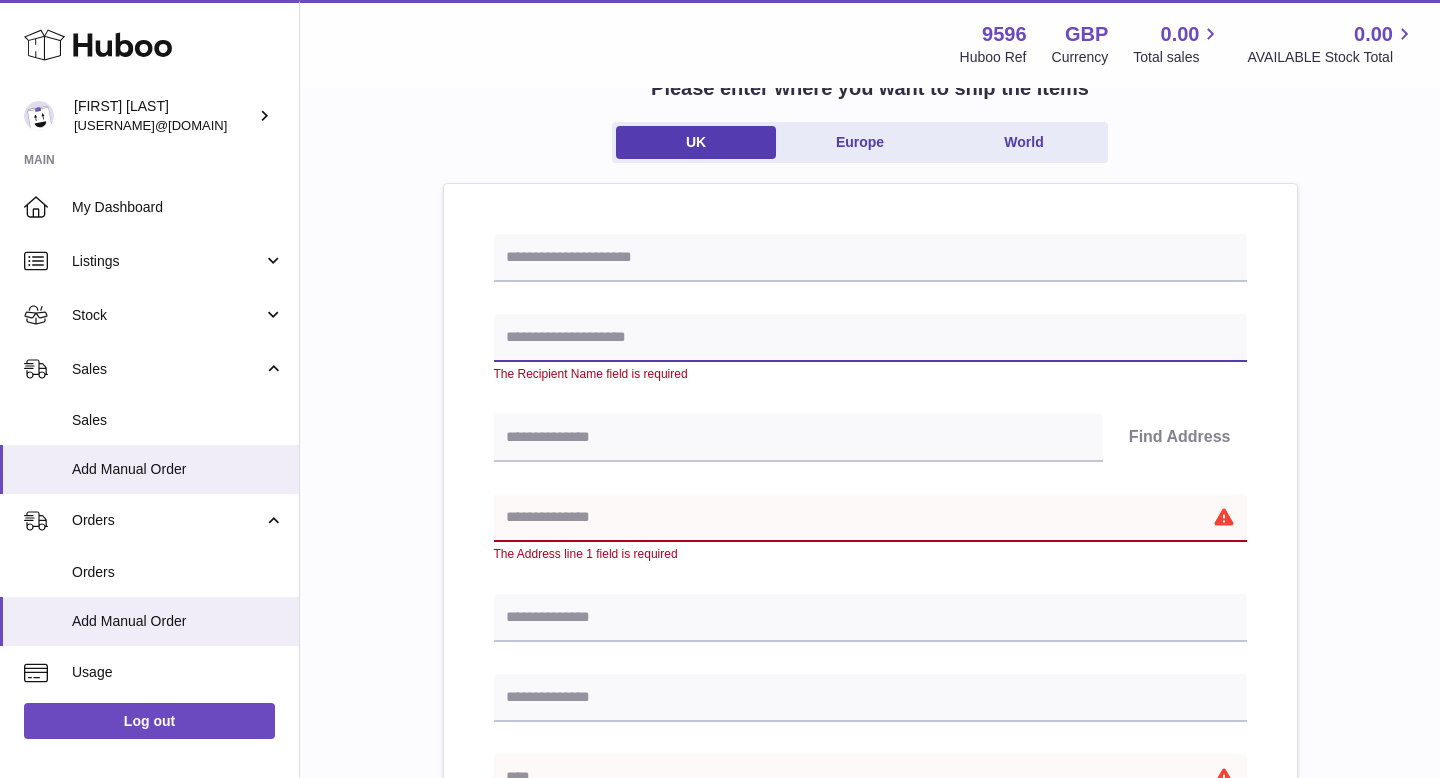 click at bounding box center [870, 338] 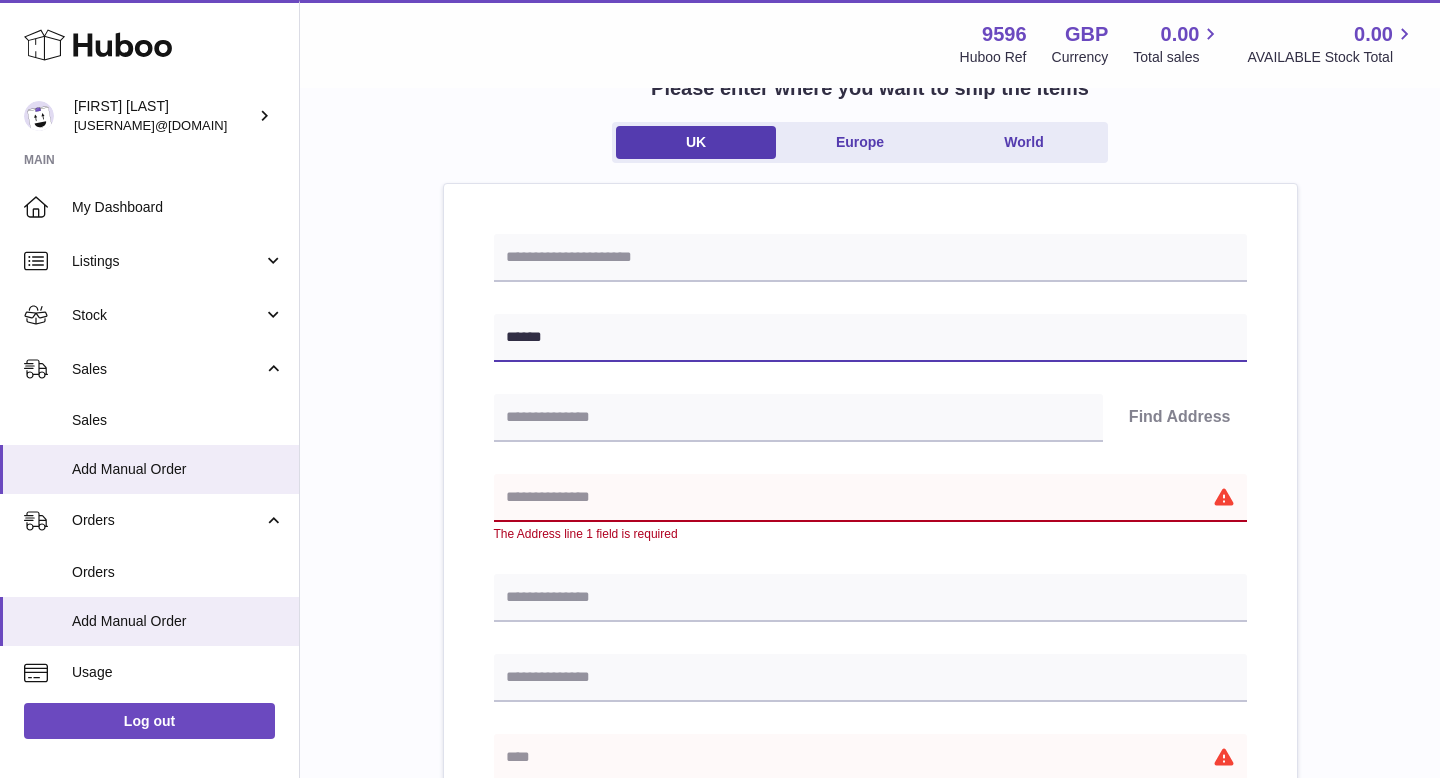 type on "*****" 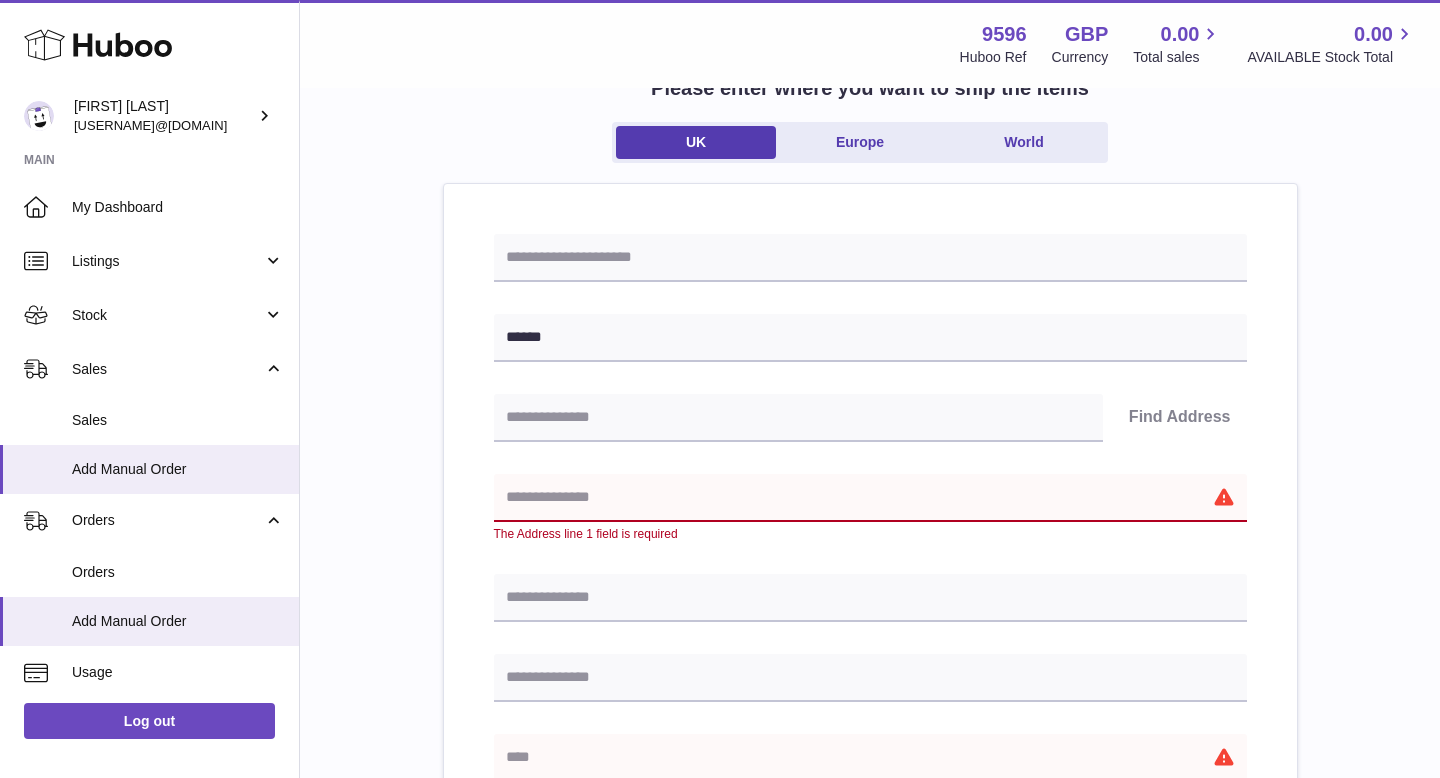 click on "The Address line 1 field is required" at bounding box center (870, 508) 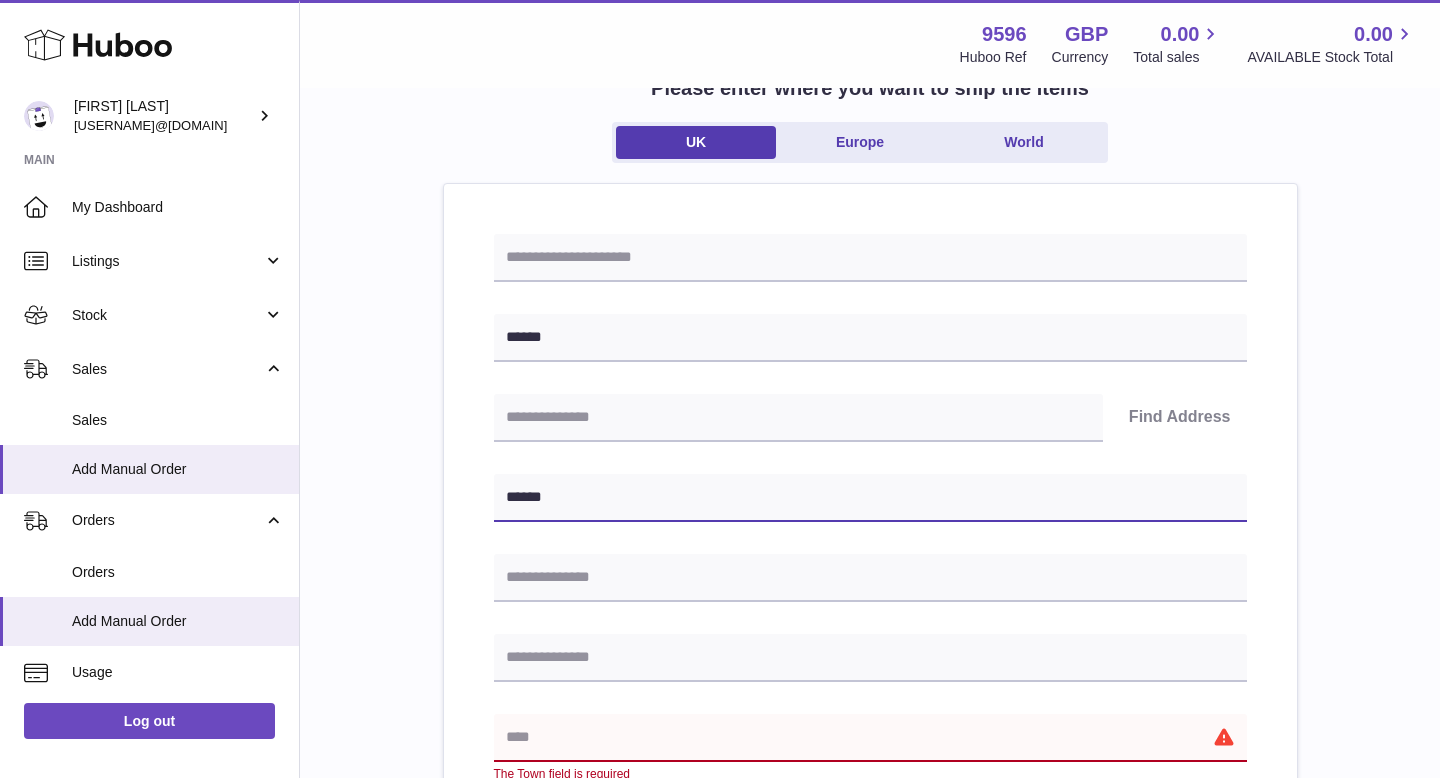 scroll, scrollTop: 474, scrollLeft: 0, axis: vertical 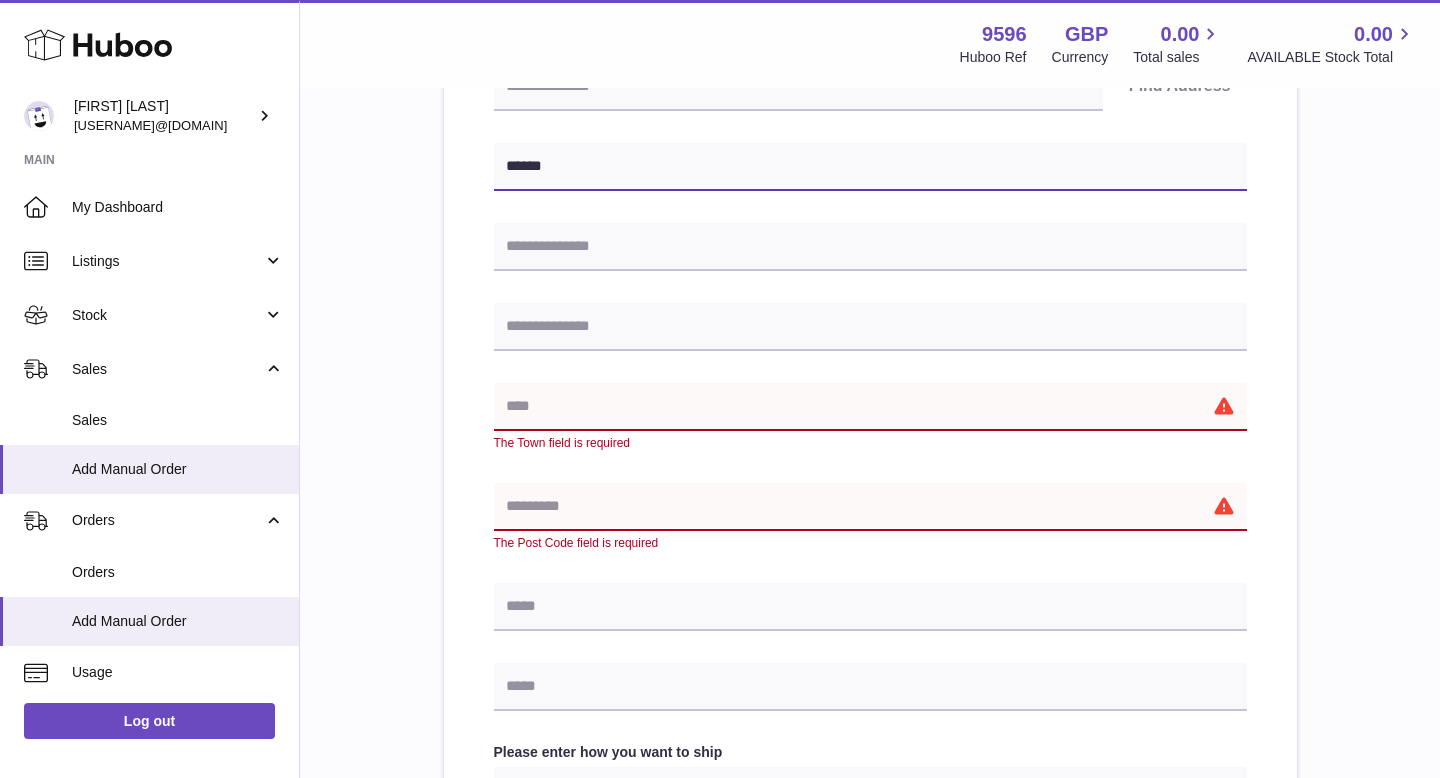 type on "*****" 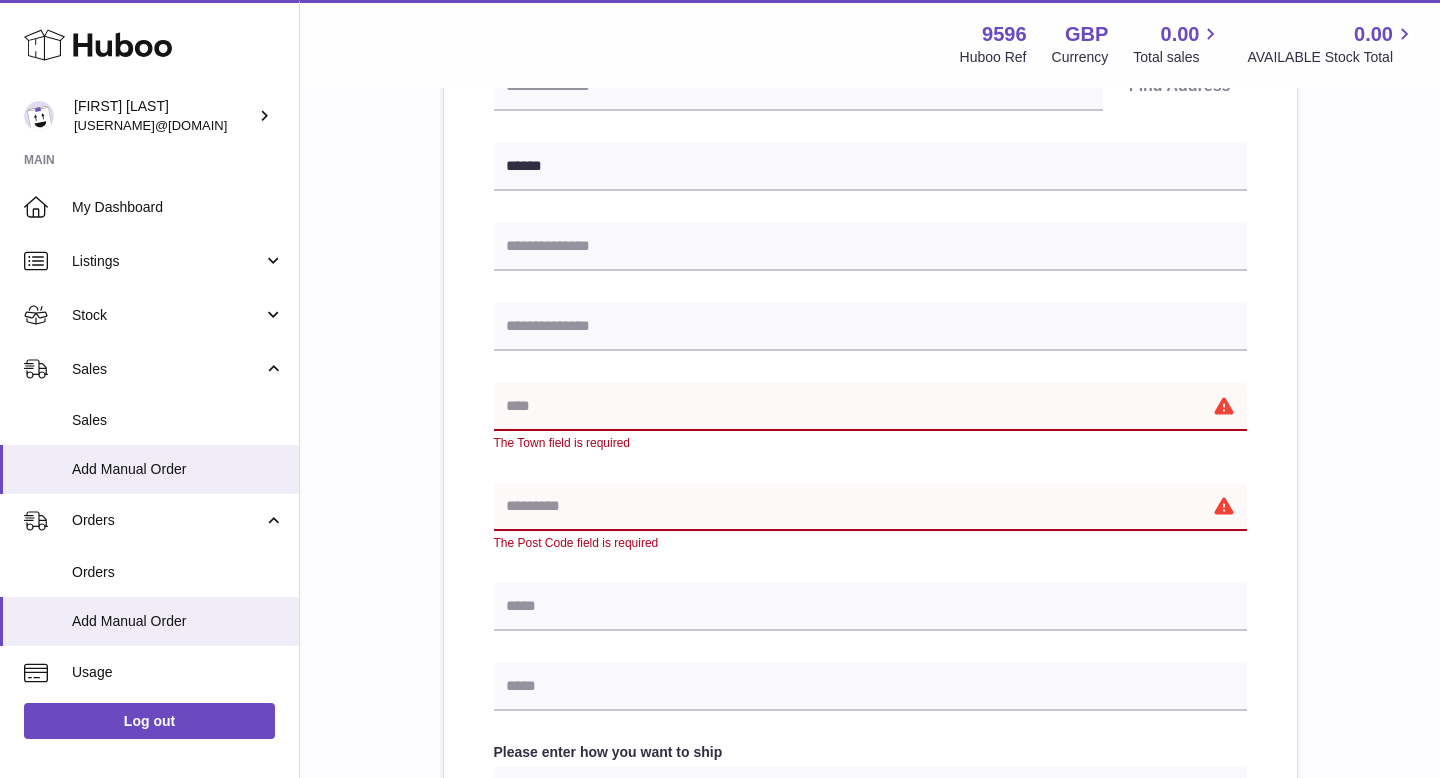 click at bounding box center [870, 407] 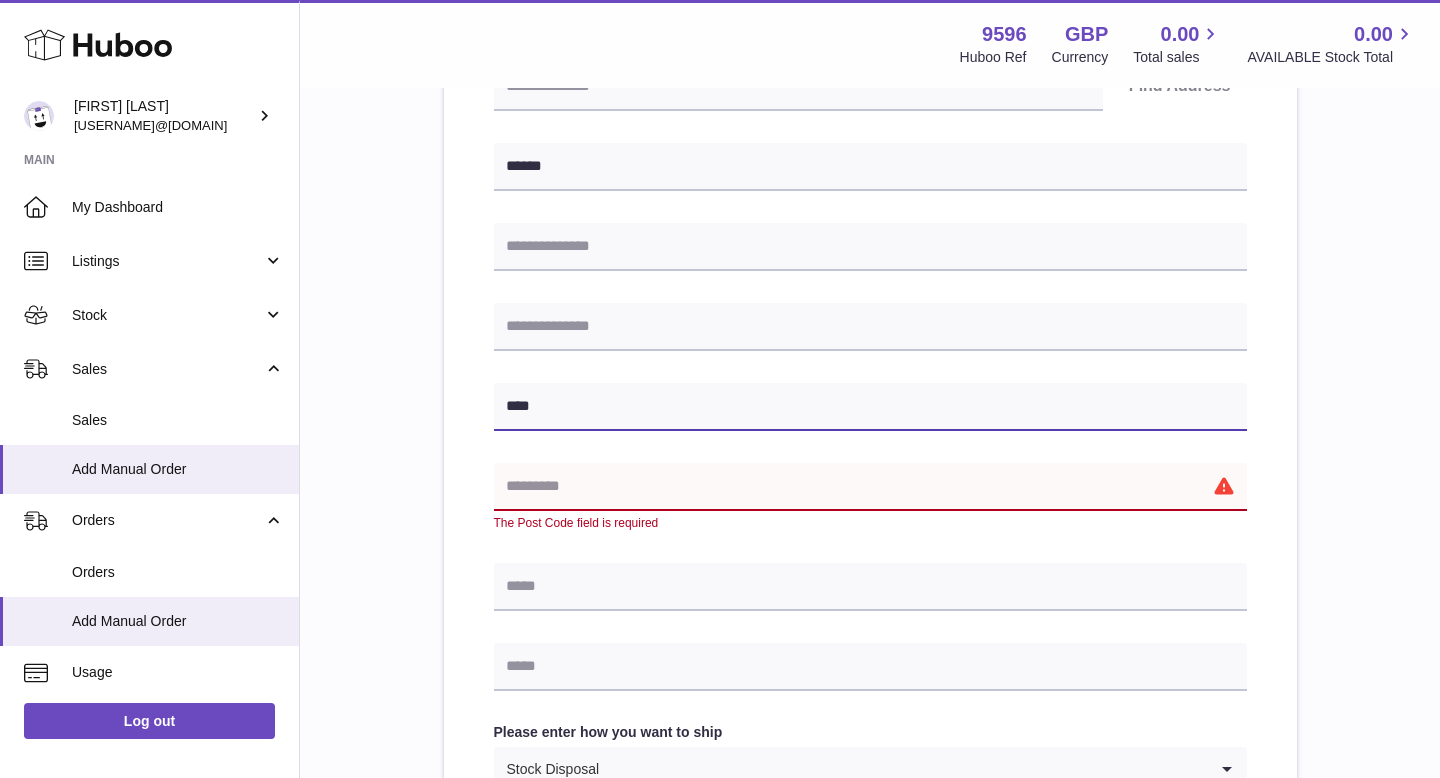 type on "*******" 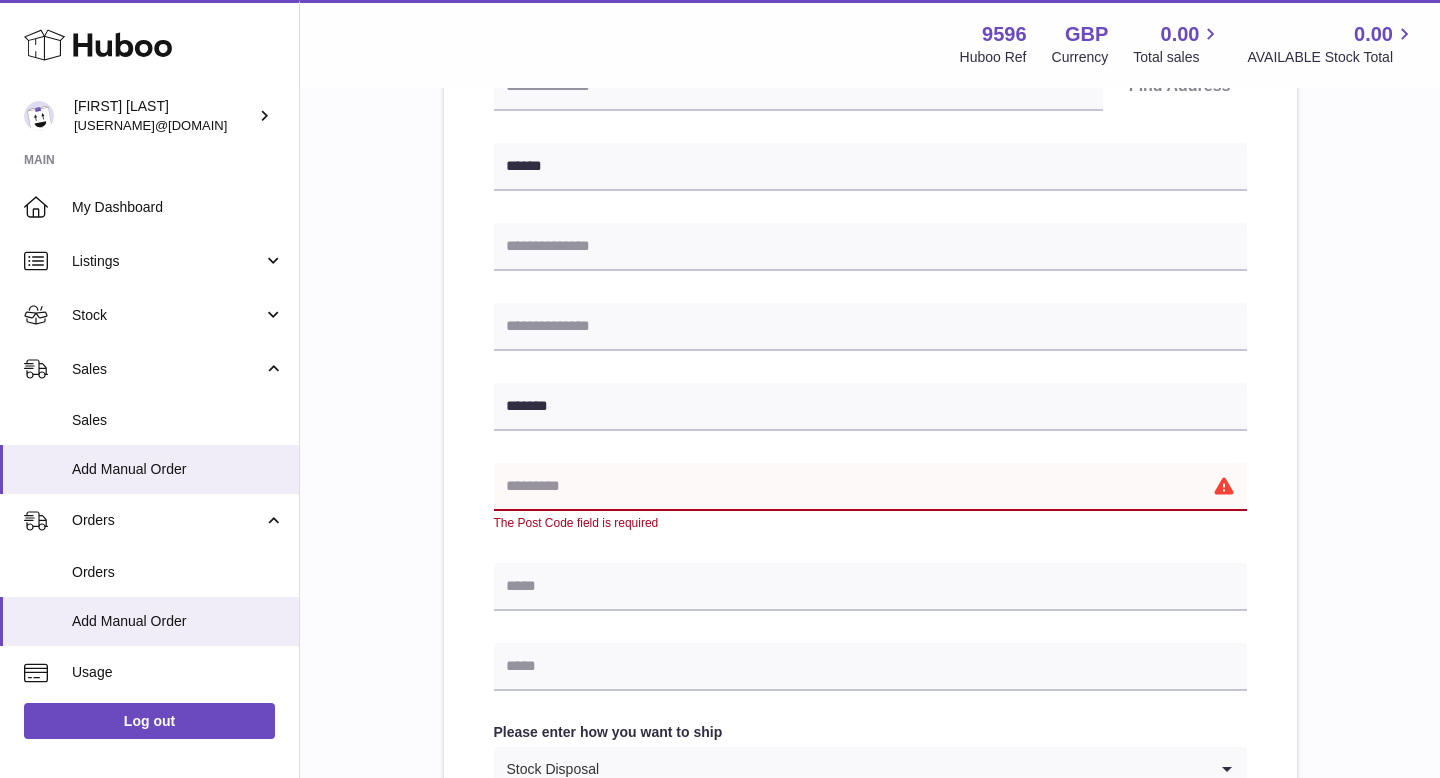 click at bounding box center [870, 487] 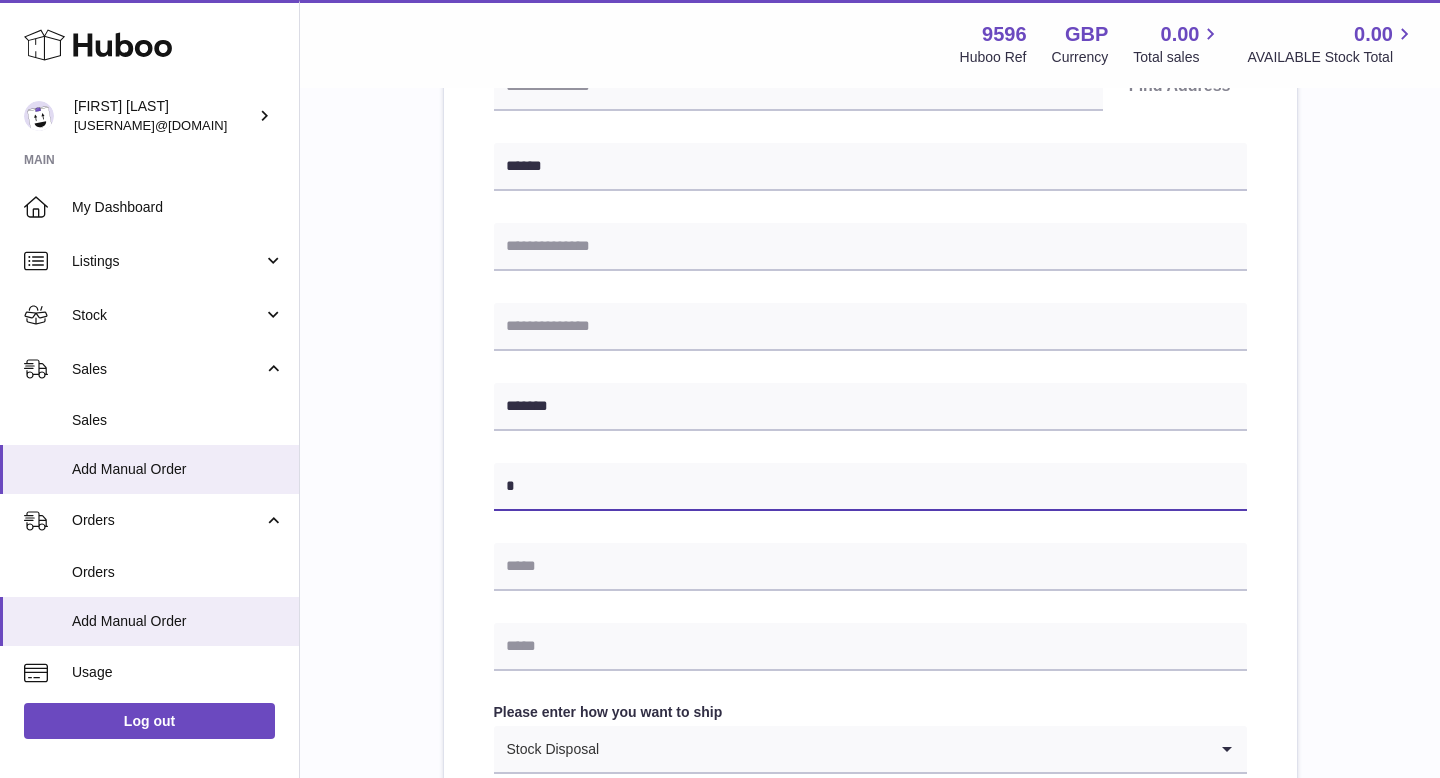 click on "*" at bounding box center (870, 487) 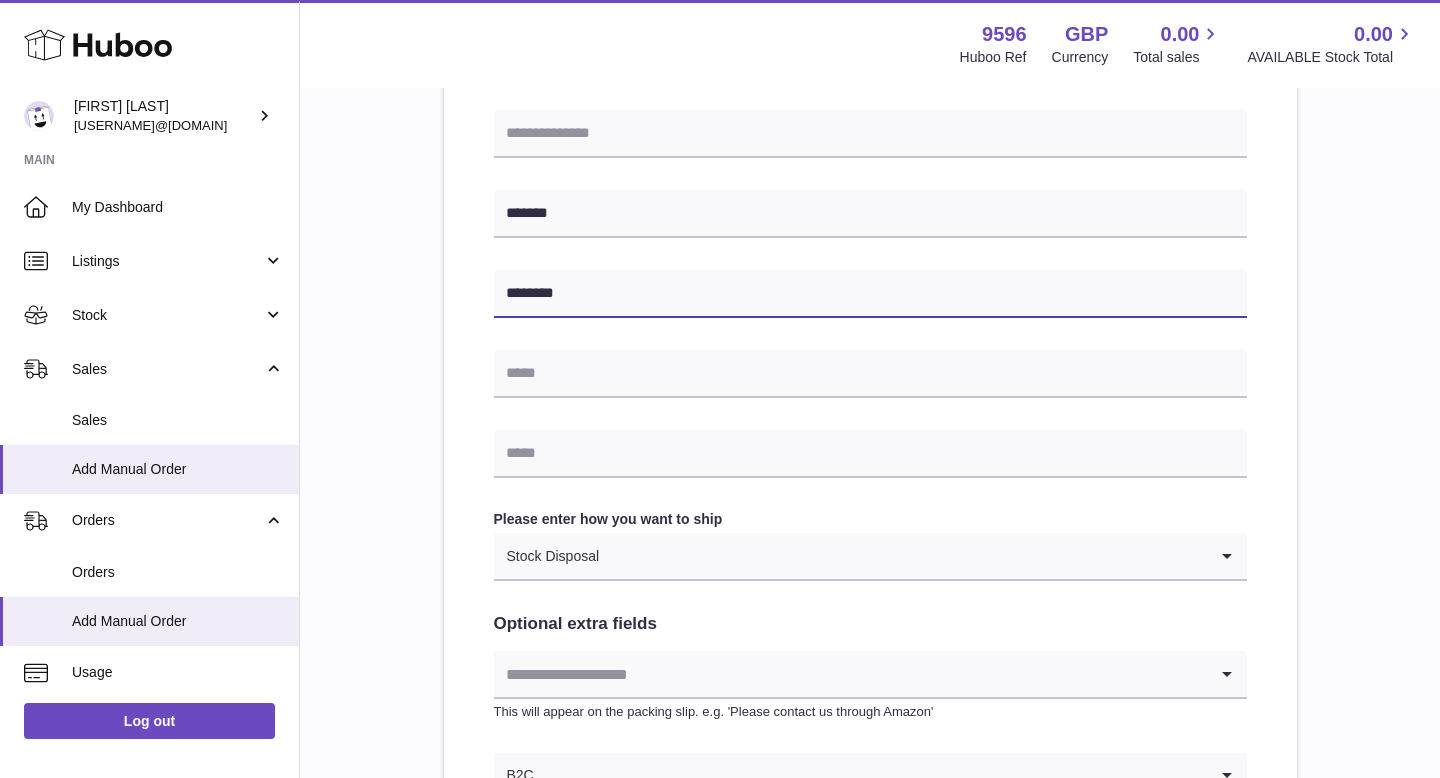 scroll, scrollTop: 969, scrollLeft: 0, axis: vertical 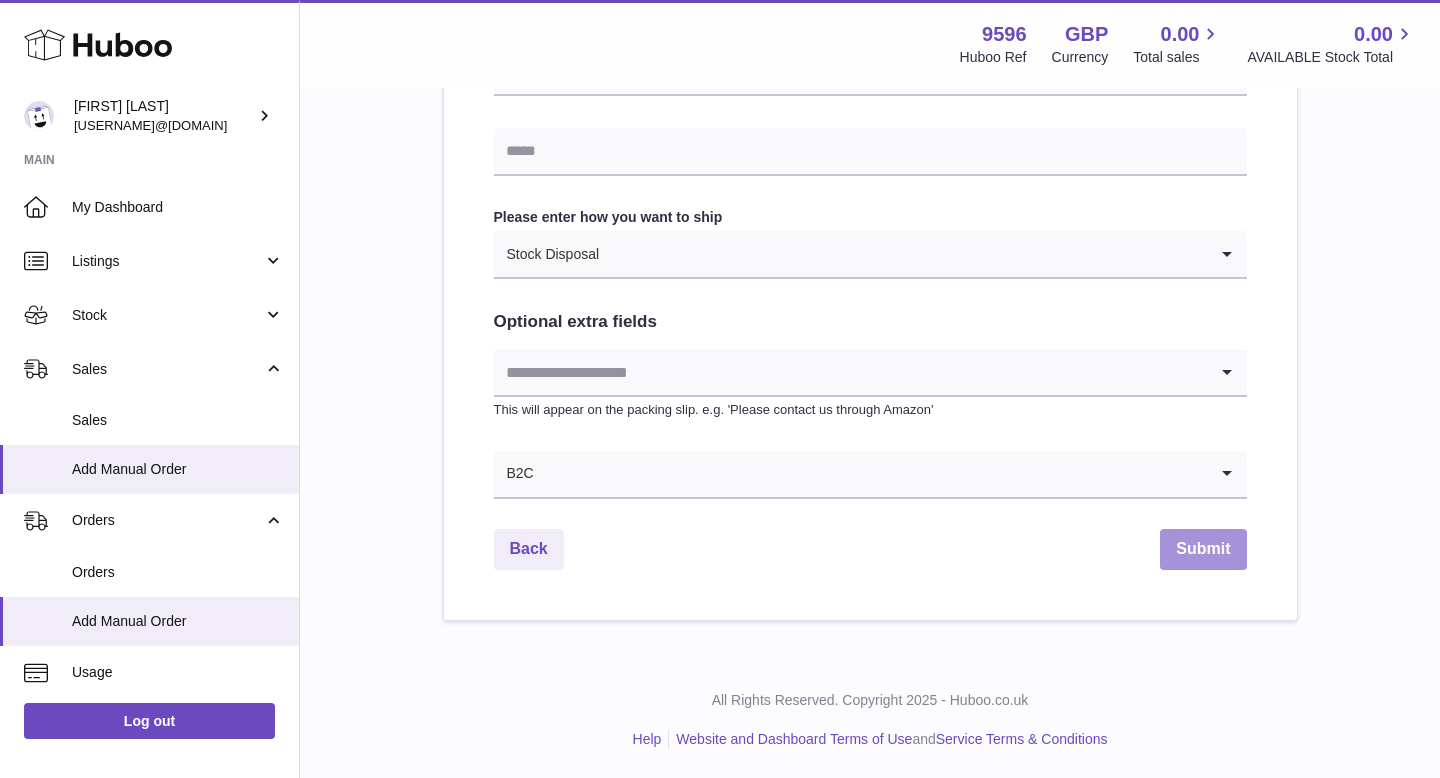 type on "********" 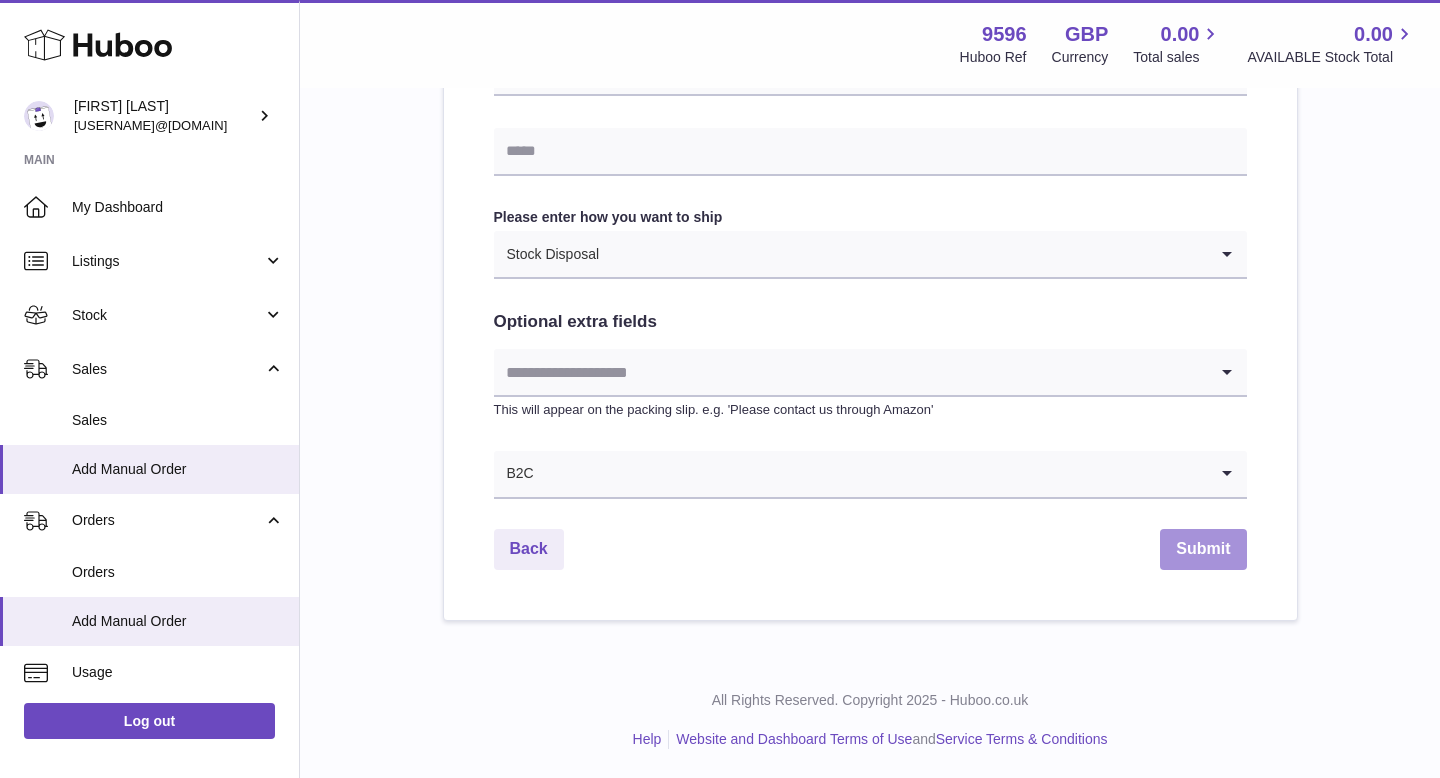 click on "Submit" at bounding box center (1203, 549) 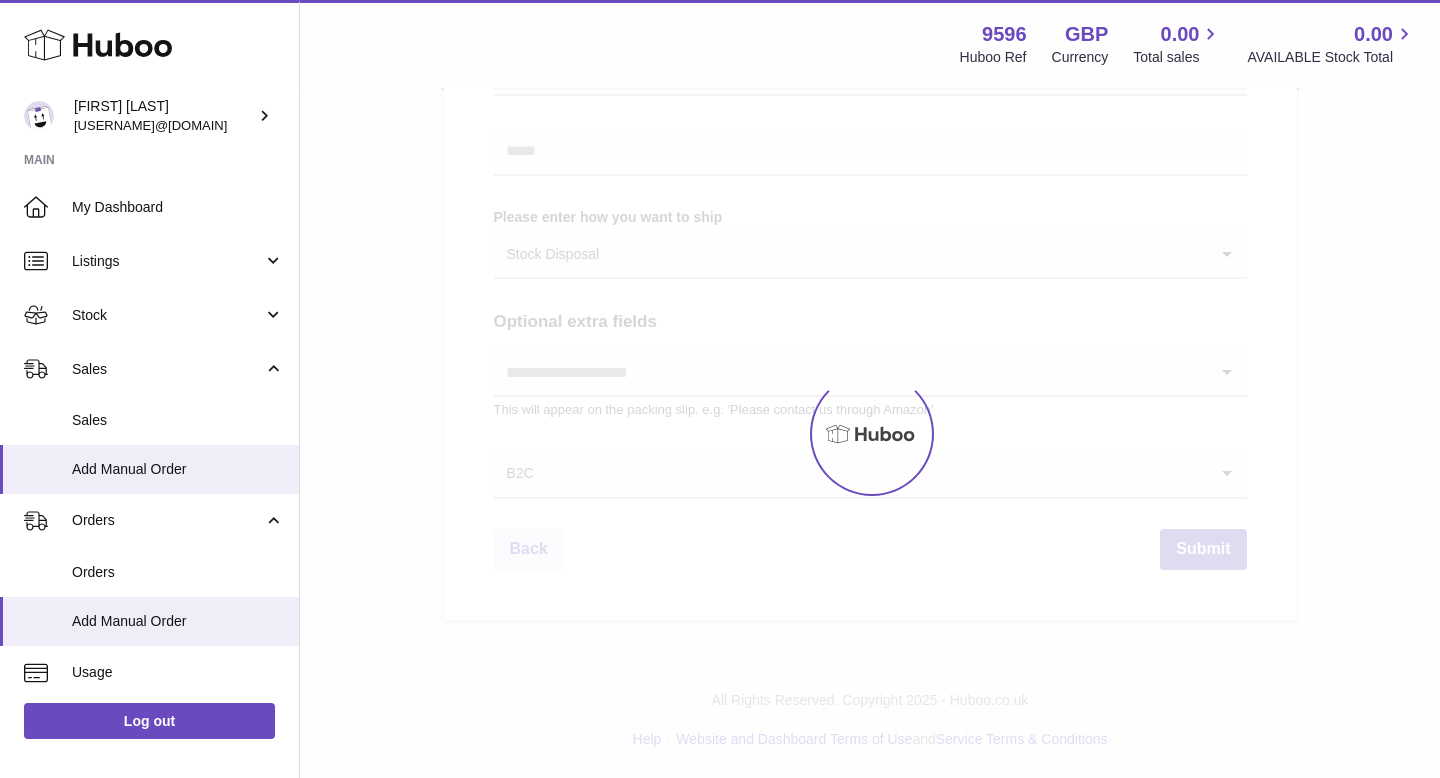 scroll, scrollTop: 0, scrollLeft: 0, axis: both 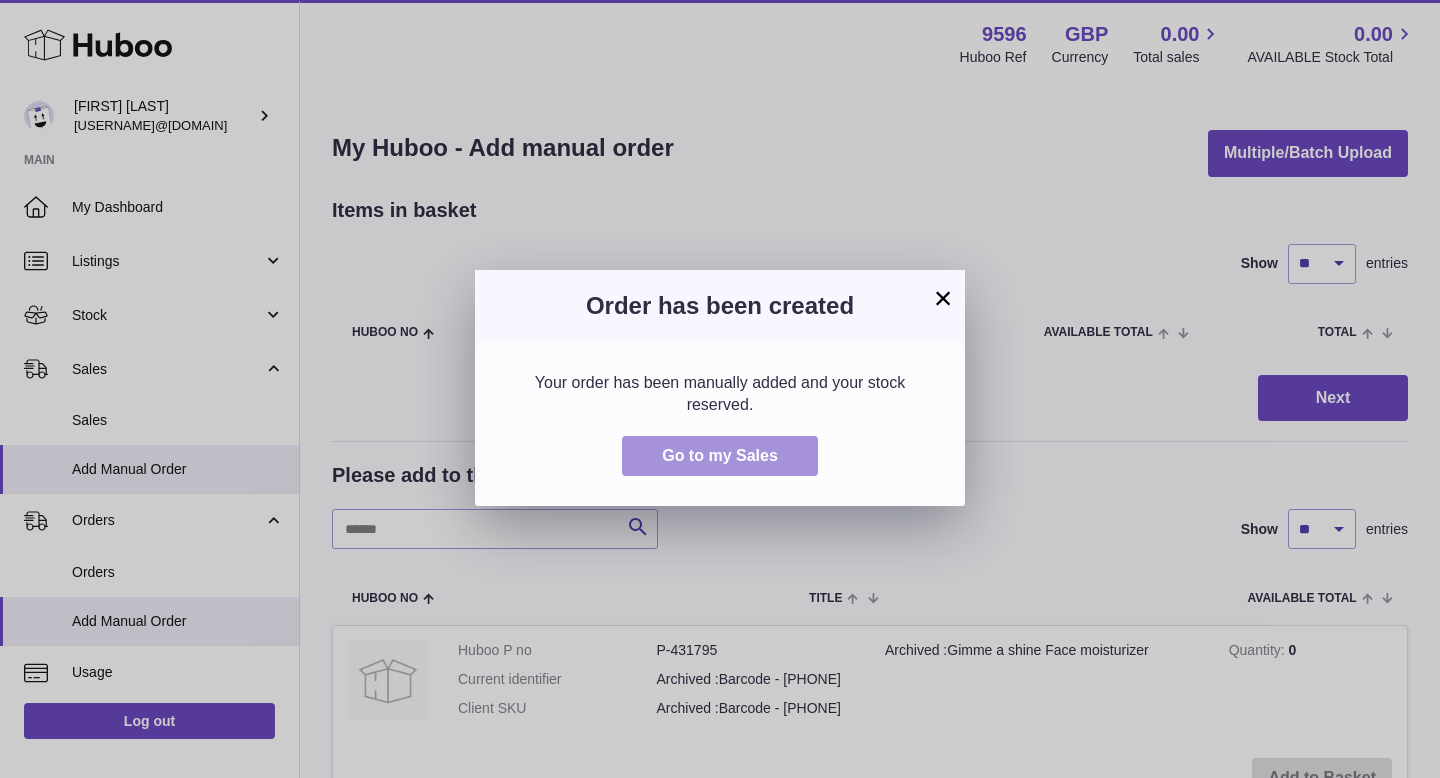 click on "Go to my Sales" at bounding box center (720, 455) 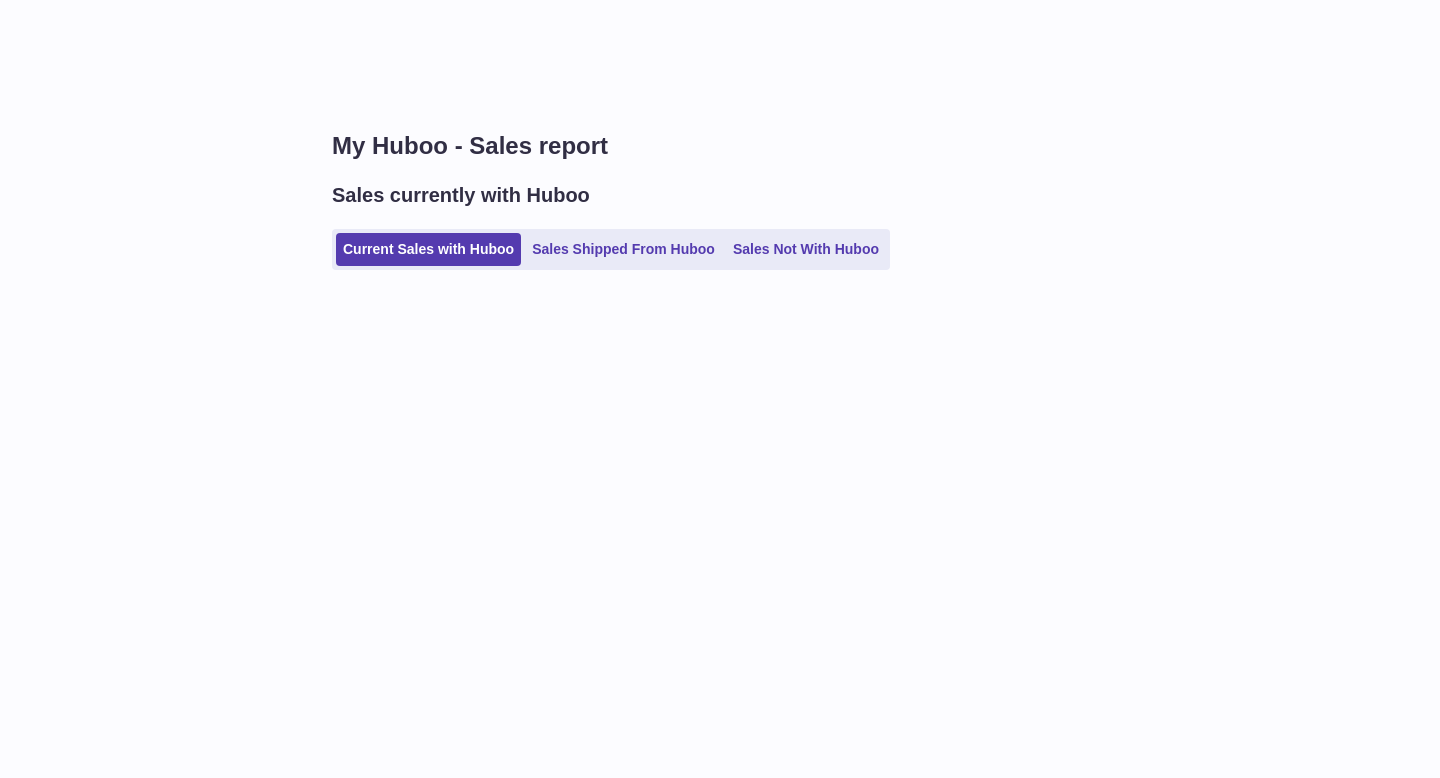 scroll, scrollTop: 0, scrollLeft: 0, axis: both 